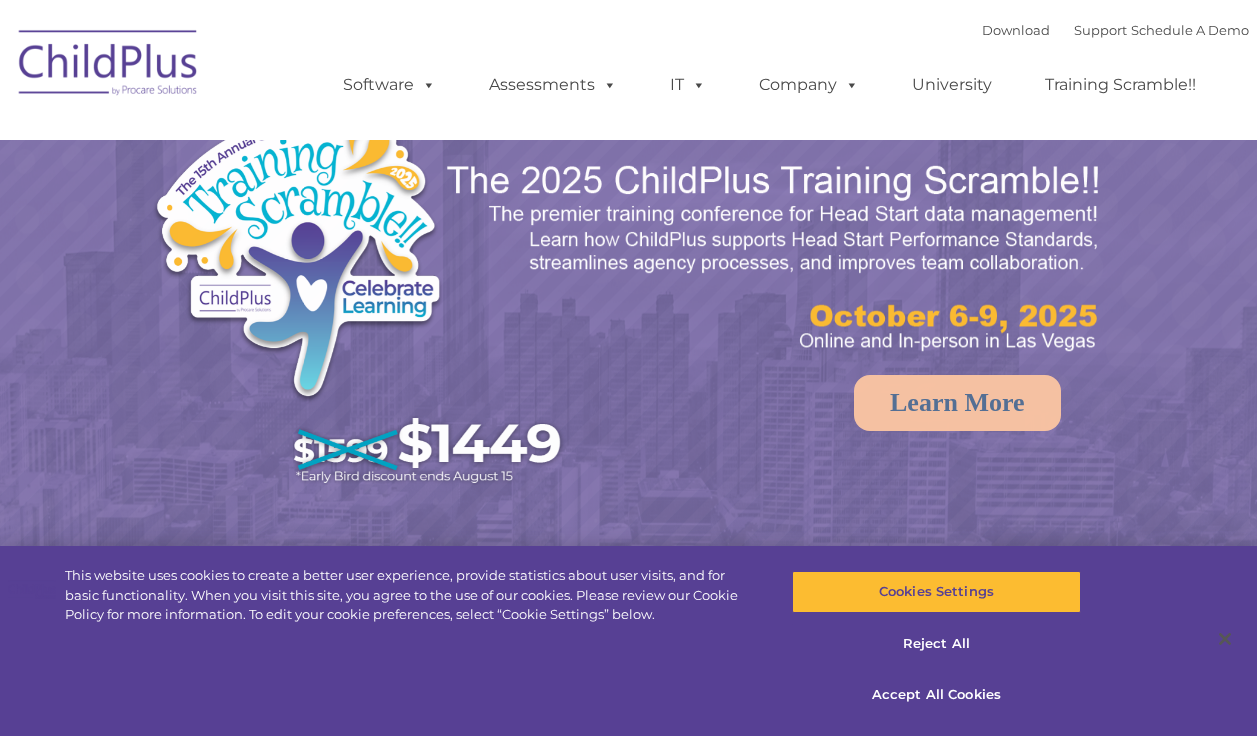scroll, scrollTop: 0, scrollLeft: 0, axis: both 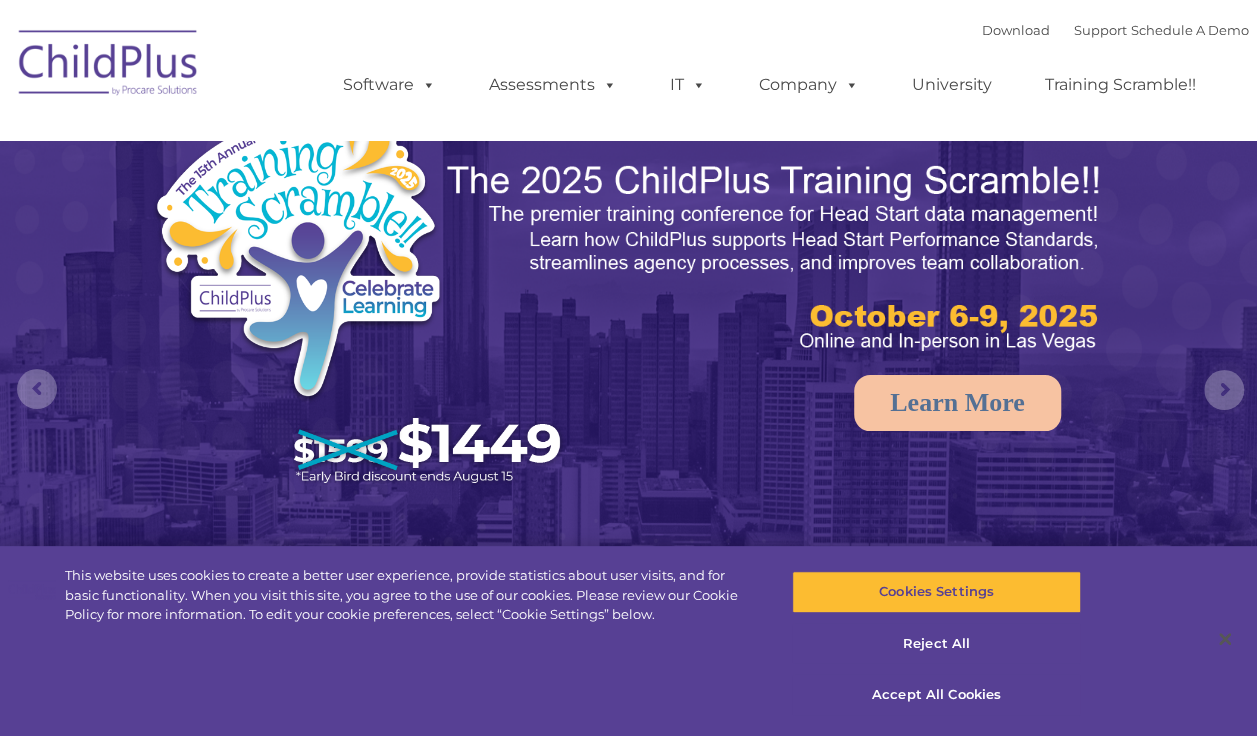select on "MEDIUM" 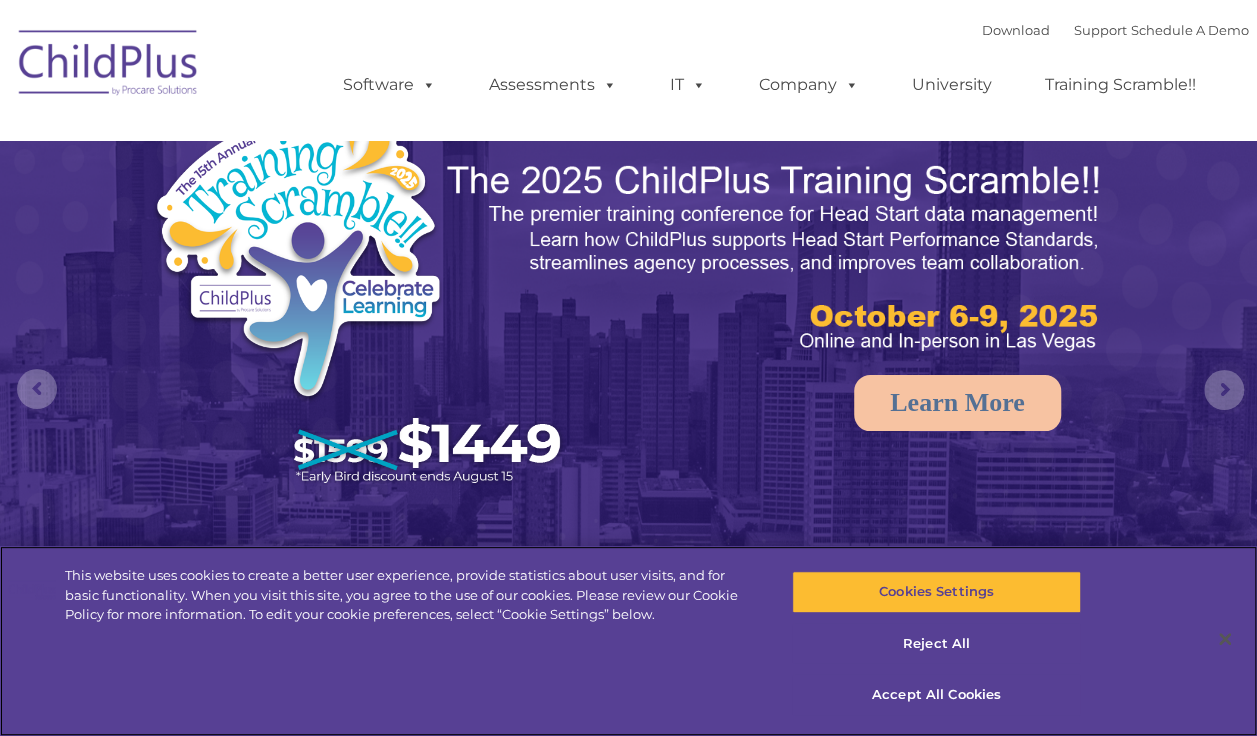 scroll, scrollTop: 0, scrollLeft: 0, axis: both 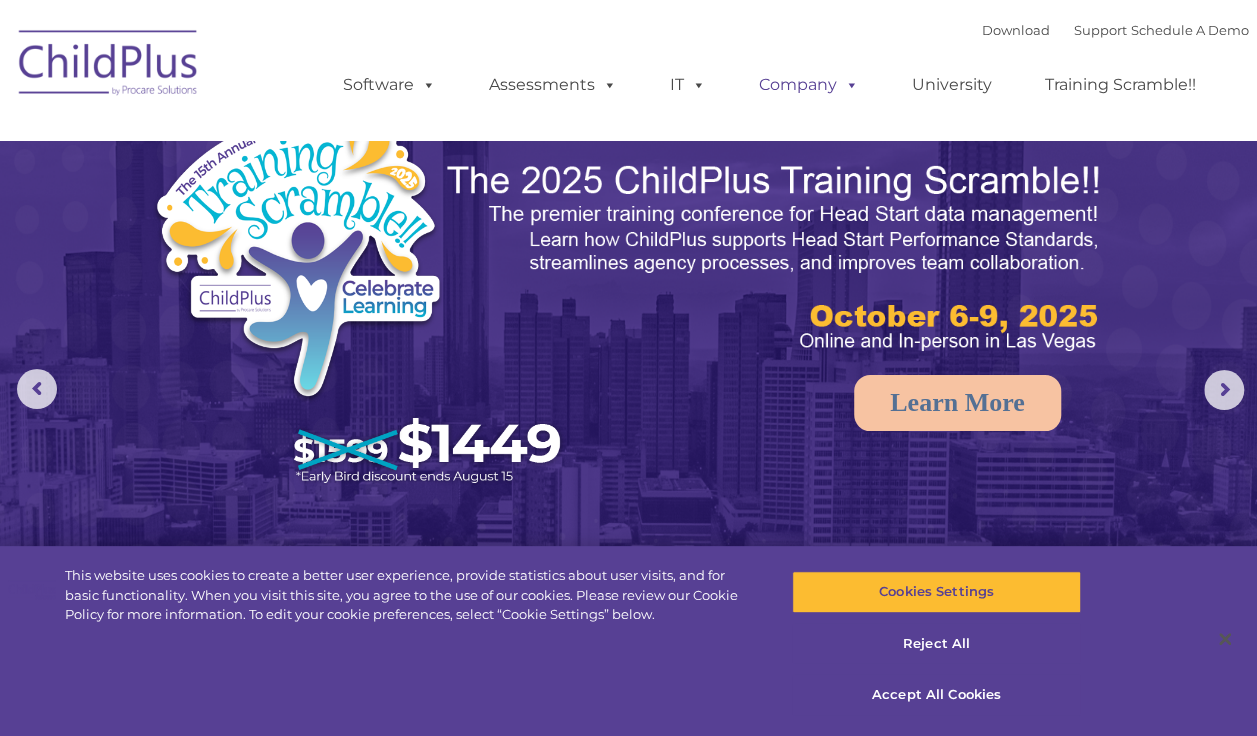 click at bounding box center (848, 84) 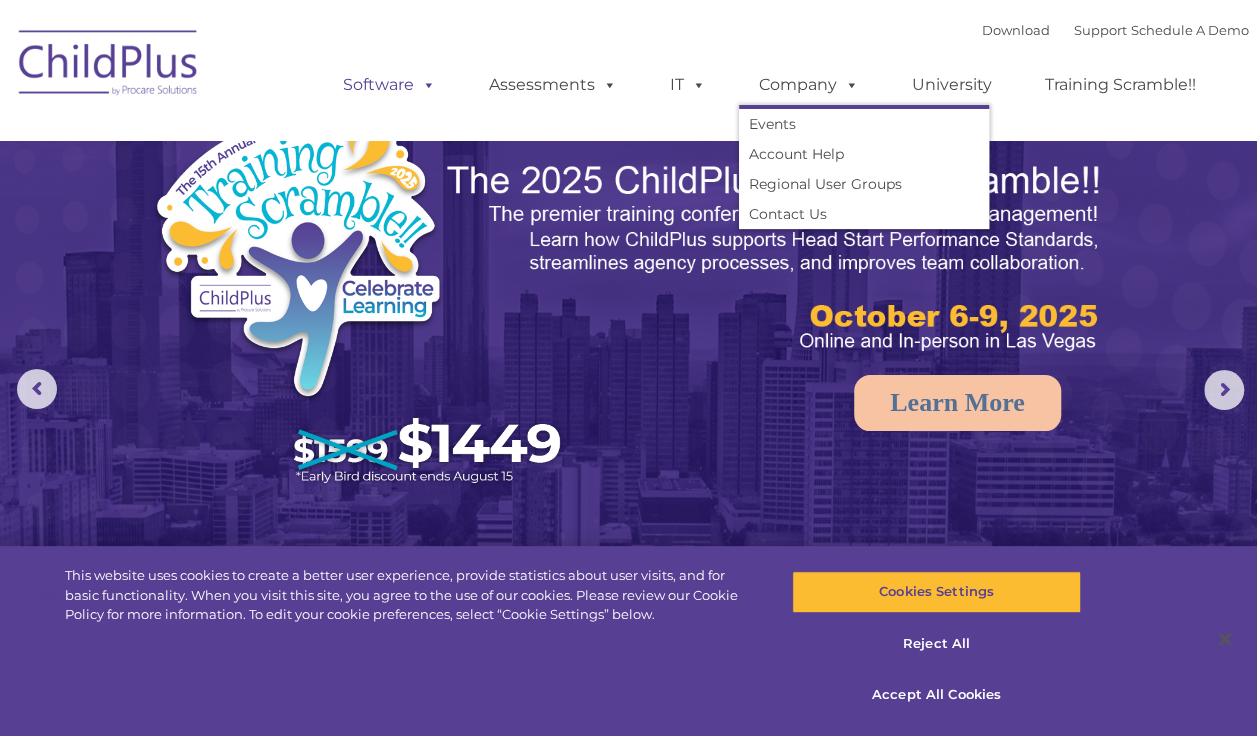 click on "Software" at bounding box center (389, 85) 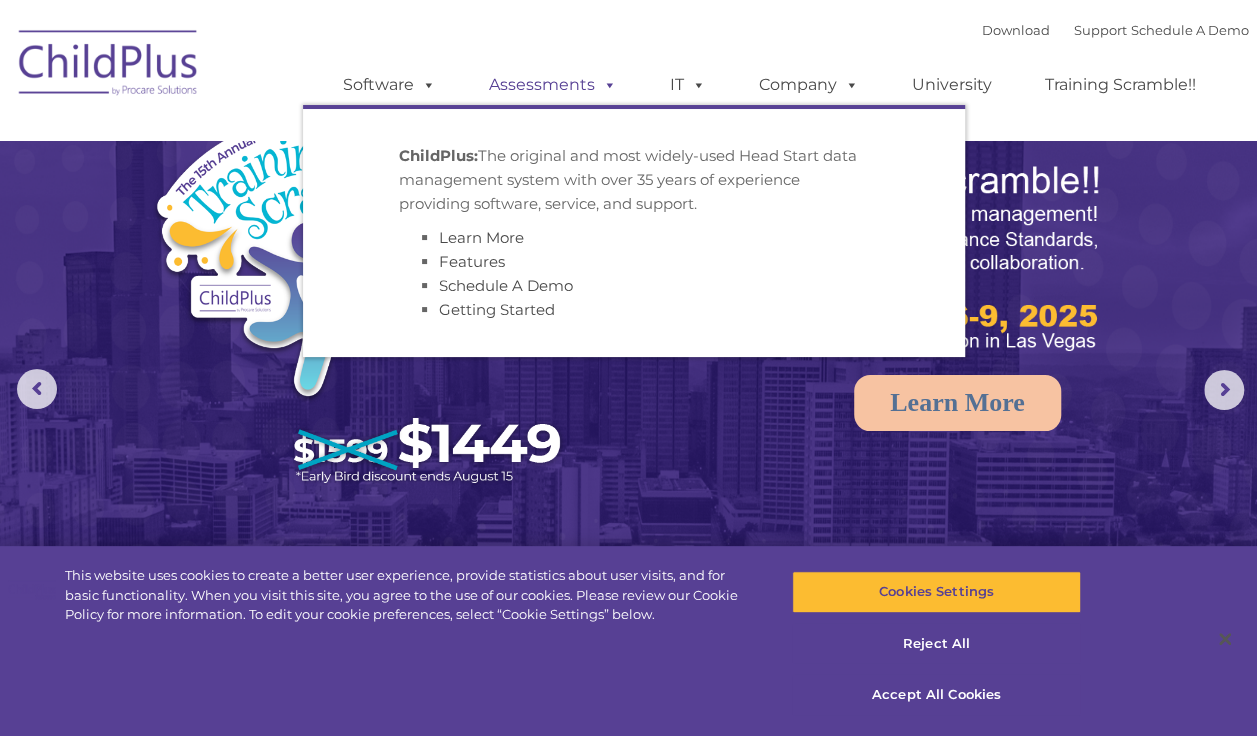click on "Assessments" at bounding box center (553, 85) 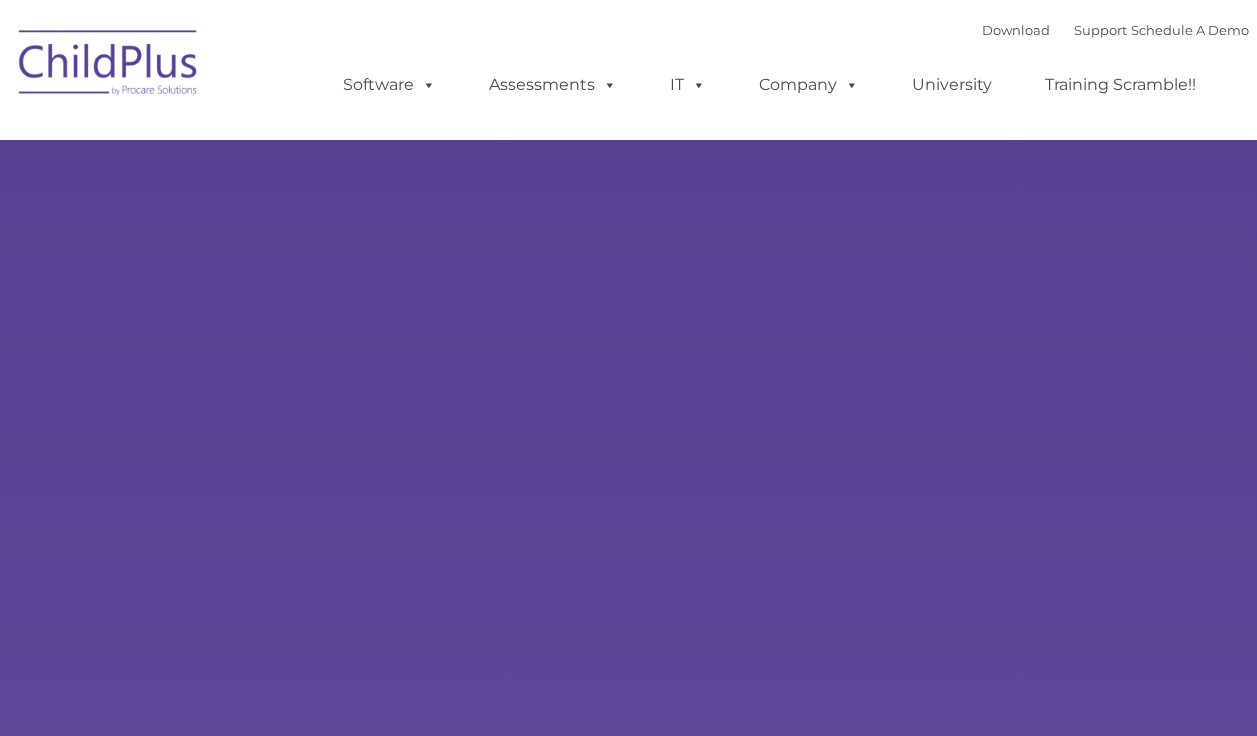 type on "" 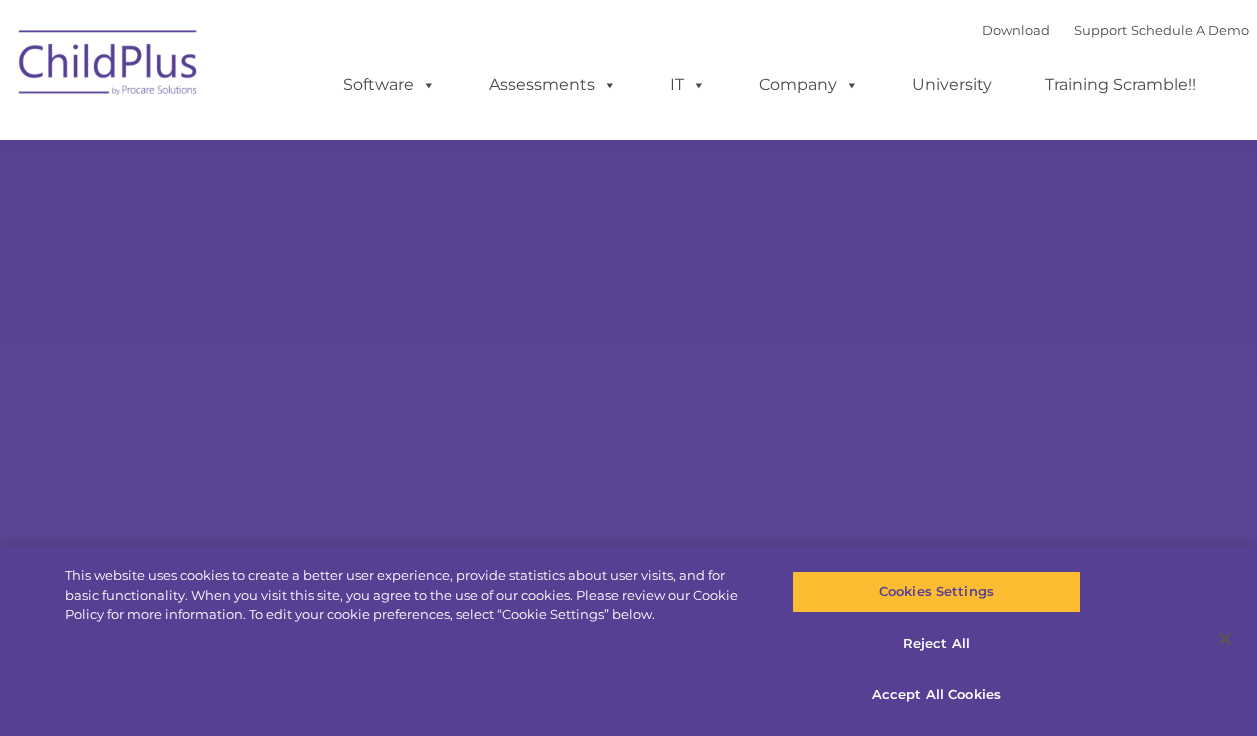 scroll, scrollTop: 0, scrollLeft: 0, axis: both 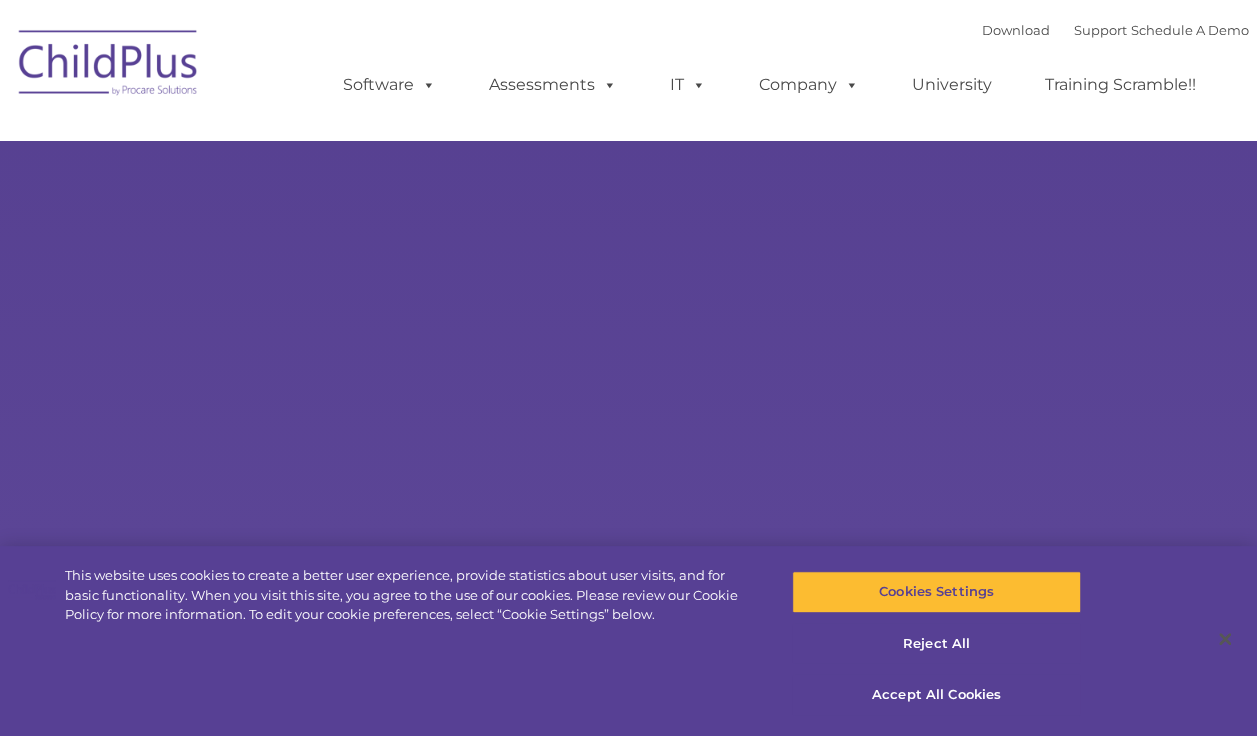 select on "MEDIUM" 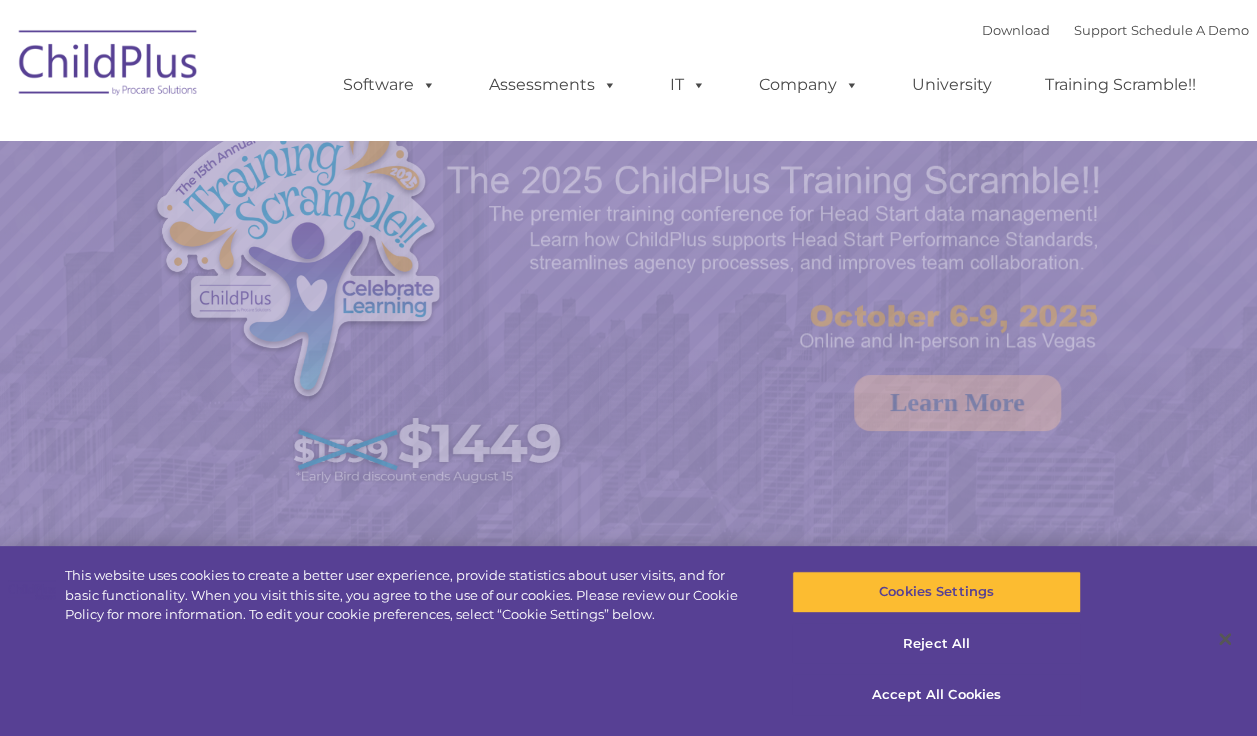 scroll, scrollTop: 0, scrollLeft: 0, axis: both 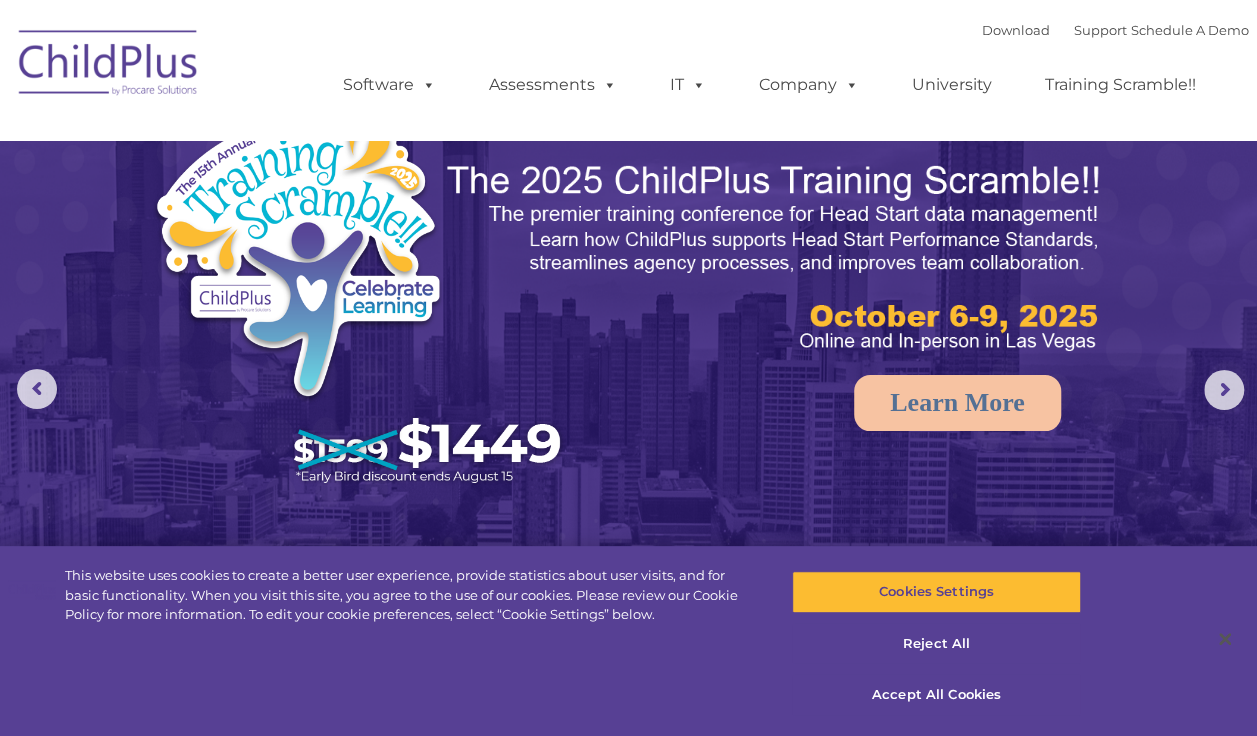 click on "Download          Support      |     Schedule A Demo

MENU MENU Software
ChildPlus:  The original and most widely-used Head Start data management system with over 35 years of experience providing software, service, and support.
Learn More
Features
Schedule A Demo
Getting Started
Assessments
DRDP ©  in ChildPlus:
Learn More
DRDP Reports
Book a Discovery Call
Attend a Group Demo
DRDP FAQ" at bounding box center (628, 70) 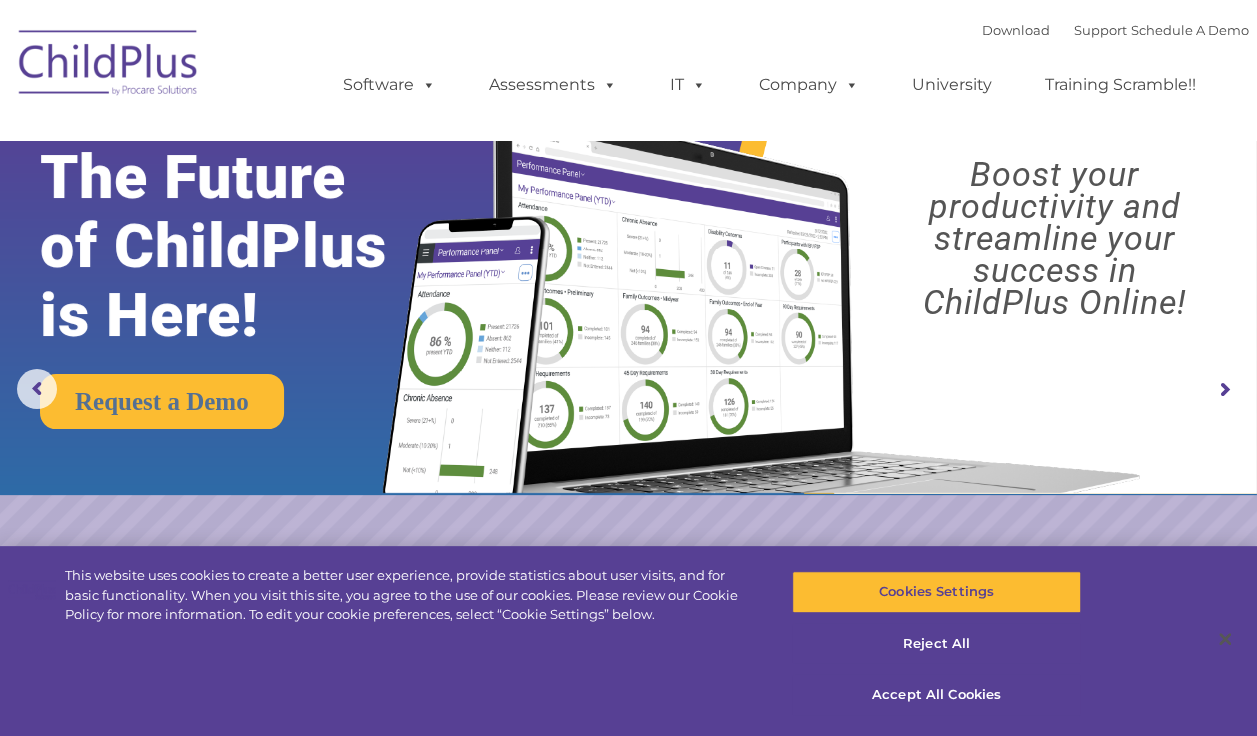 click on "Download          Support      |     Schedule A Demo

MENU MENU Software
ChildPlus:  The original and most widely-used Head Start data management system with over 35 years of experience providing software, service, and support.
Learn More
Features
Schedule A Demo
Getting Started
Assessments
DRDP ©  in ChildPlus:
Learn More
DRDP Reports
Book a Discovery Call
Attend a Group Demo
DRDP FAQ" at bounding box center (628, 70) 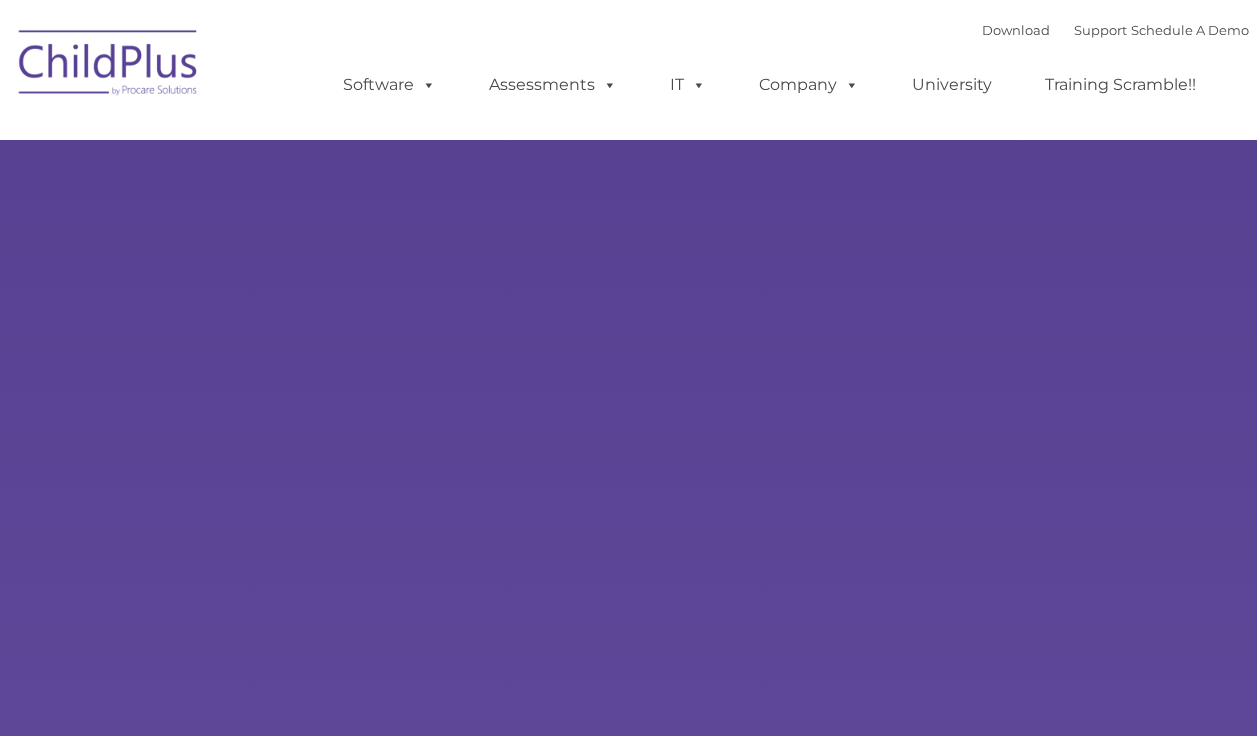 scroll, scrollTop: 0, scrollLeft: 0, axis: both 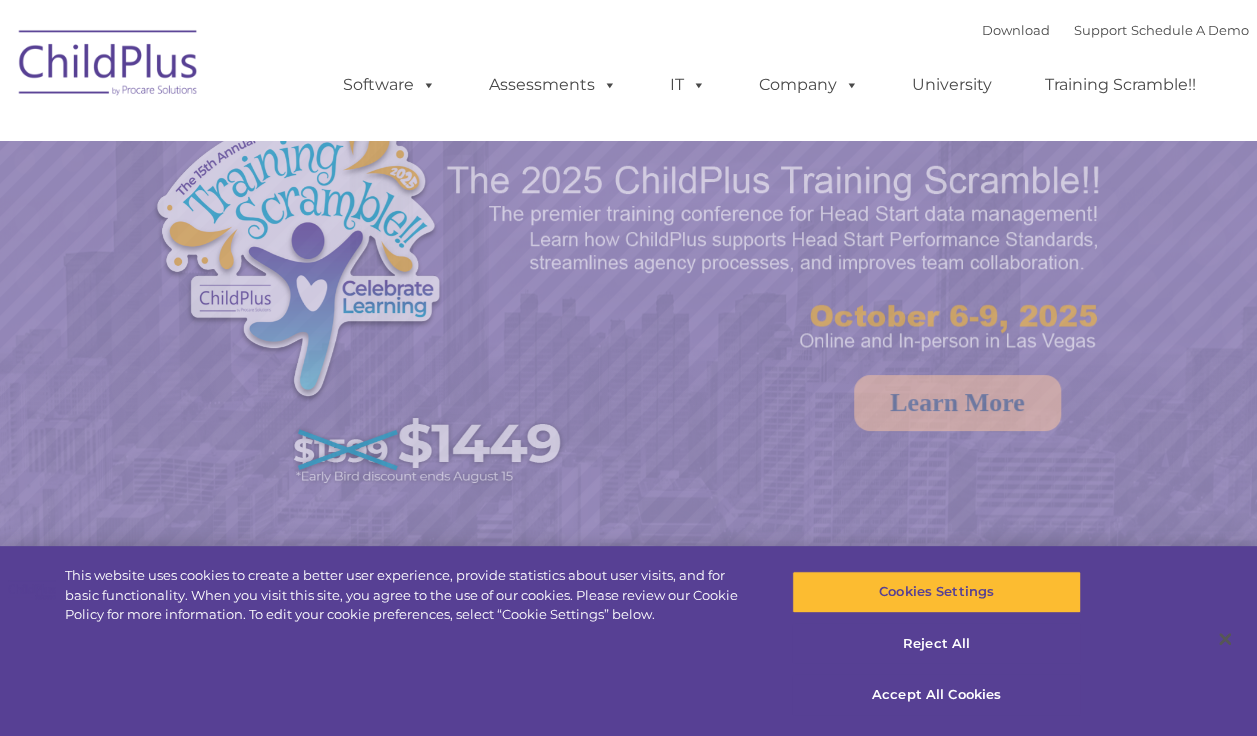 select on "MEDIUM" 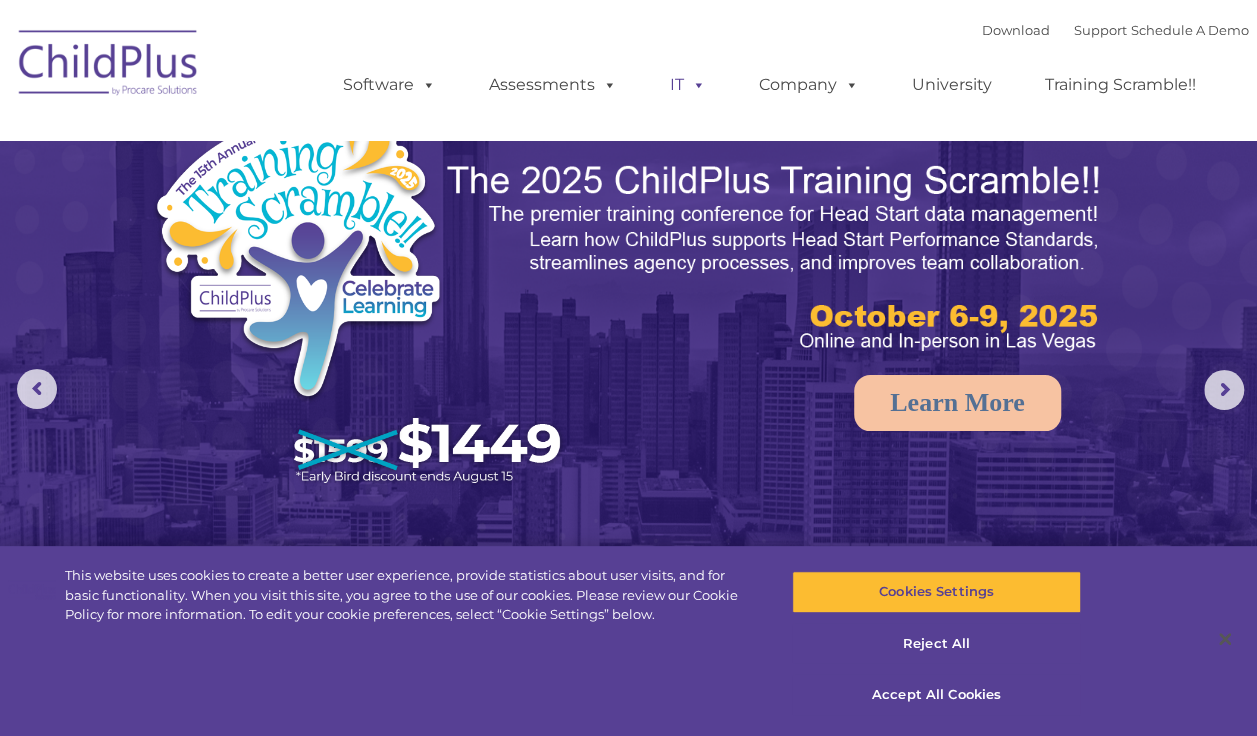 click at bounding box center [695, 84] 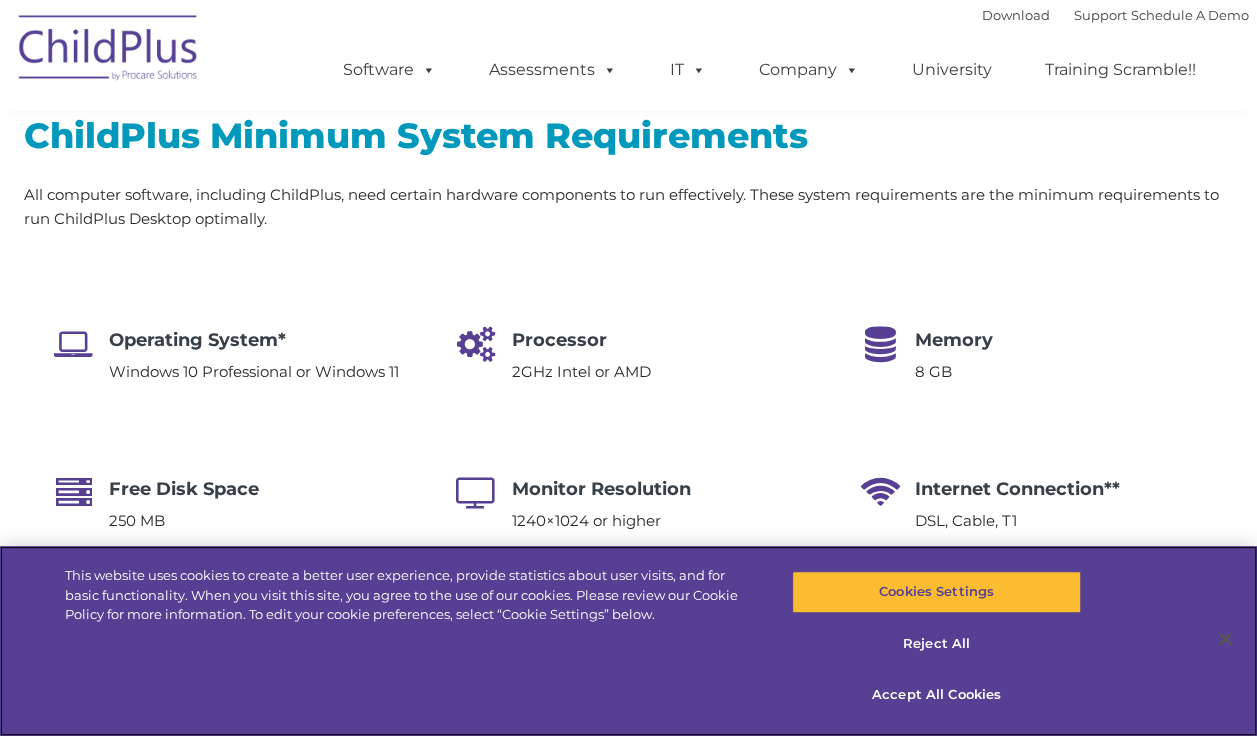 select on "MEDIUM" 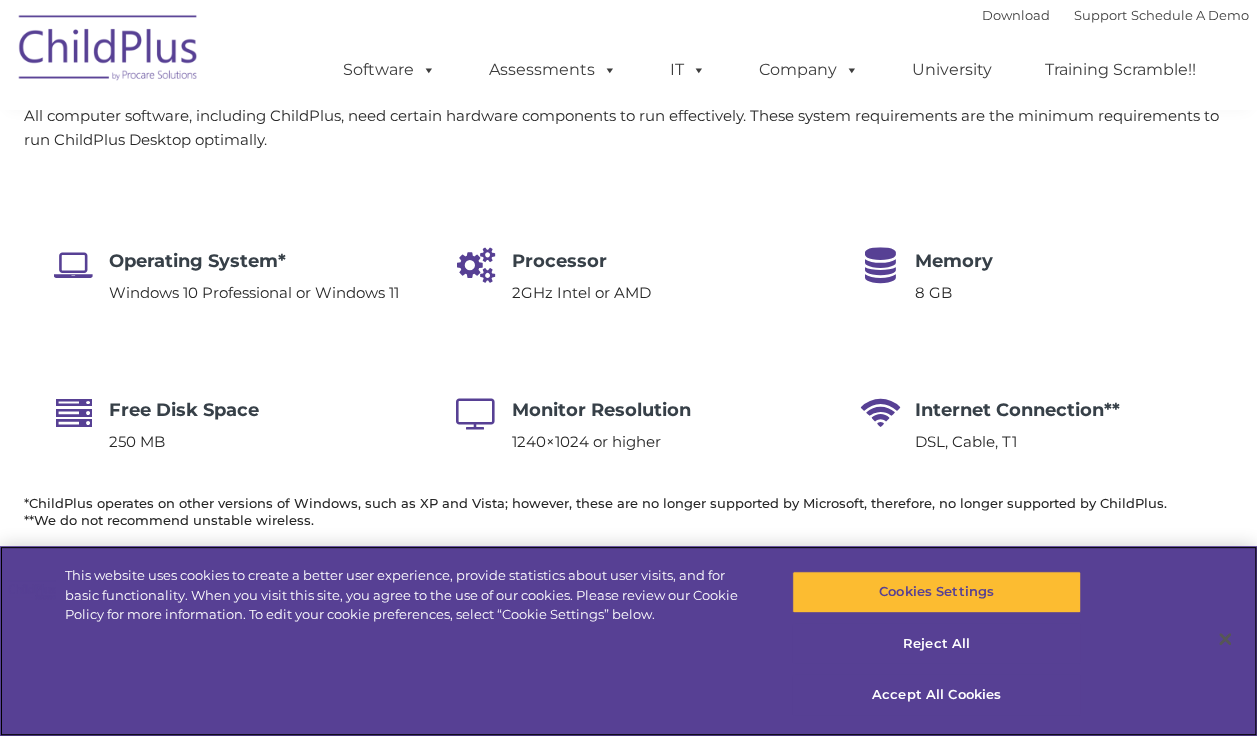 scroll, scrollTop: 0, scrollLeft: 0, axis: both 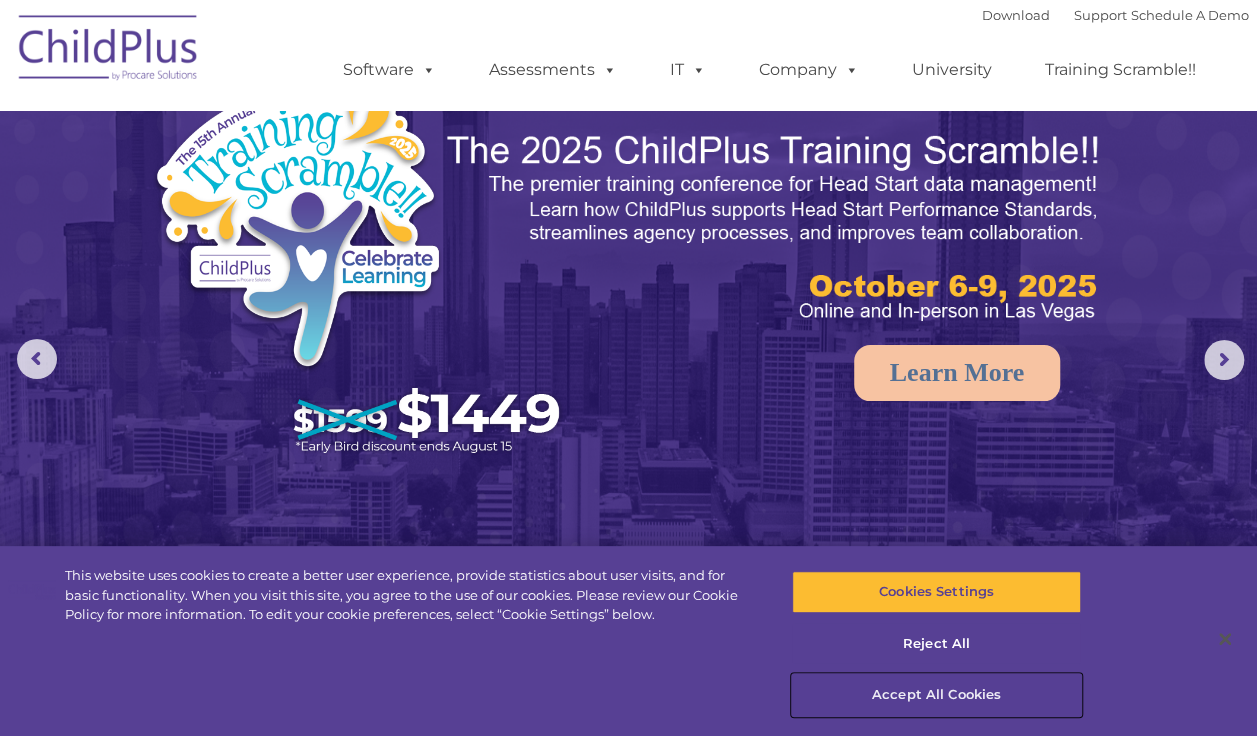 click on "Accept All Cookies" at bounding box center (936, 695) 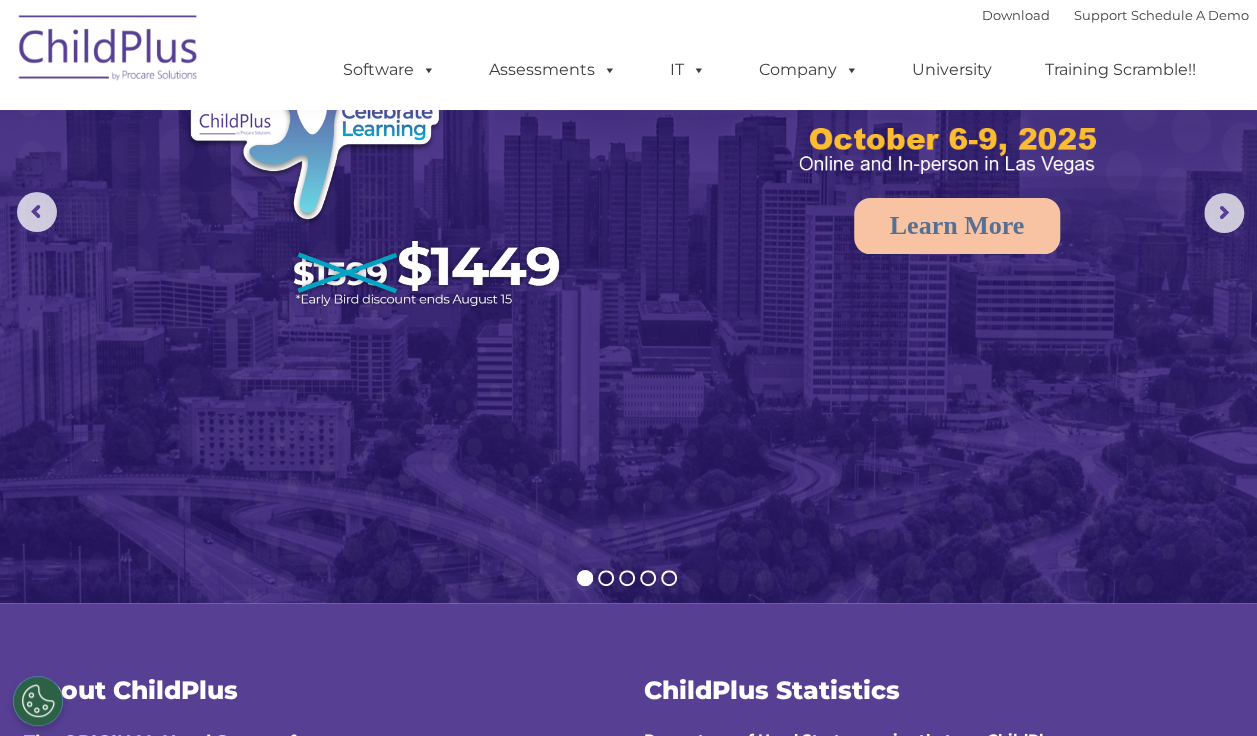 scroll, scrollTop: 154, scrollLeft: 0, axis: vertical 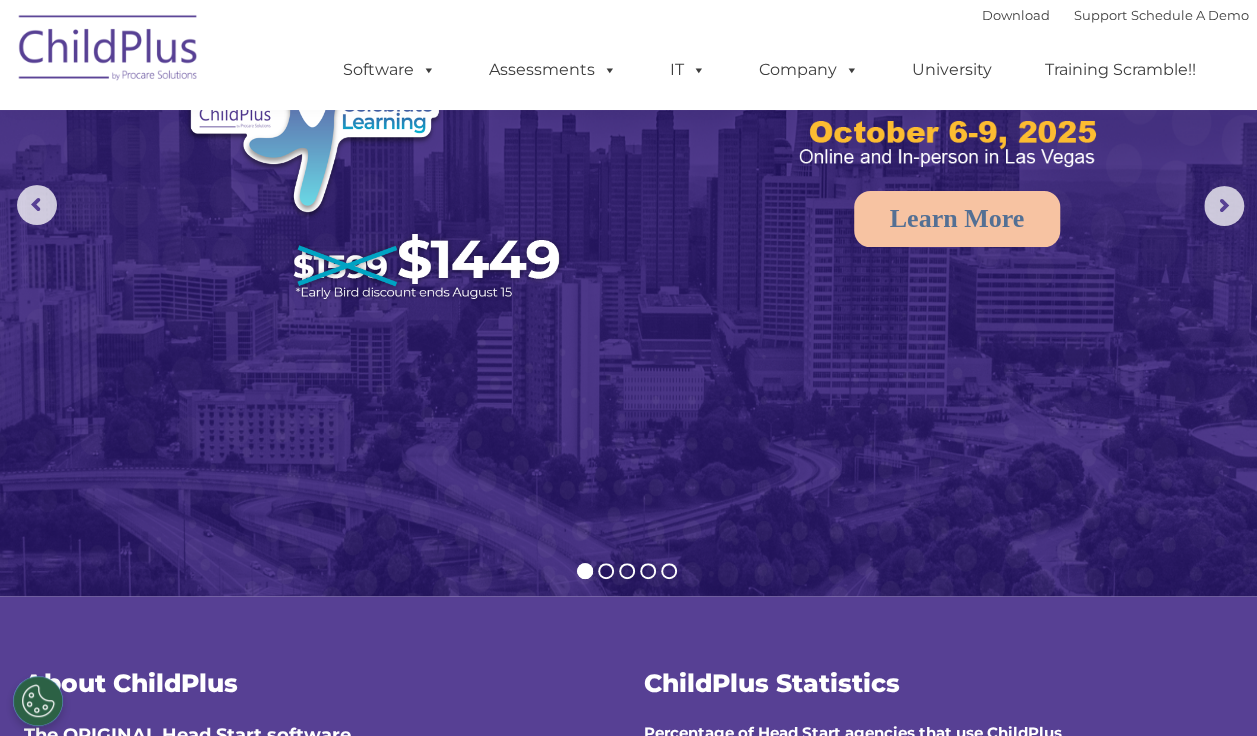 click 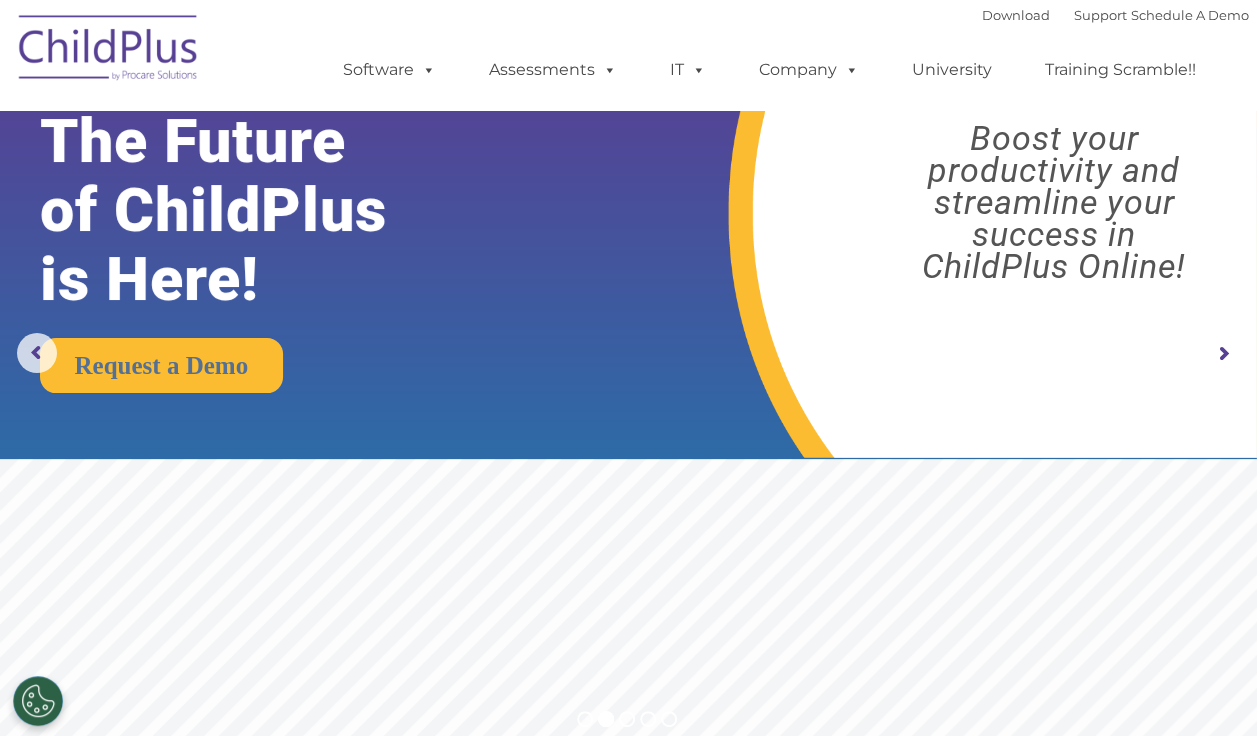 scroll, scrollTop: 0, scrollLeft: 0, axis: both 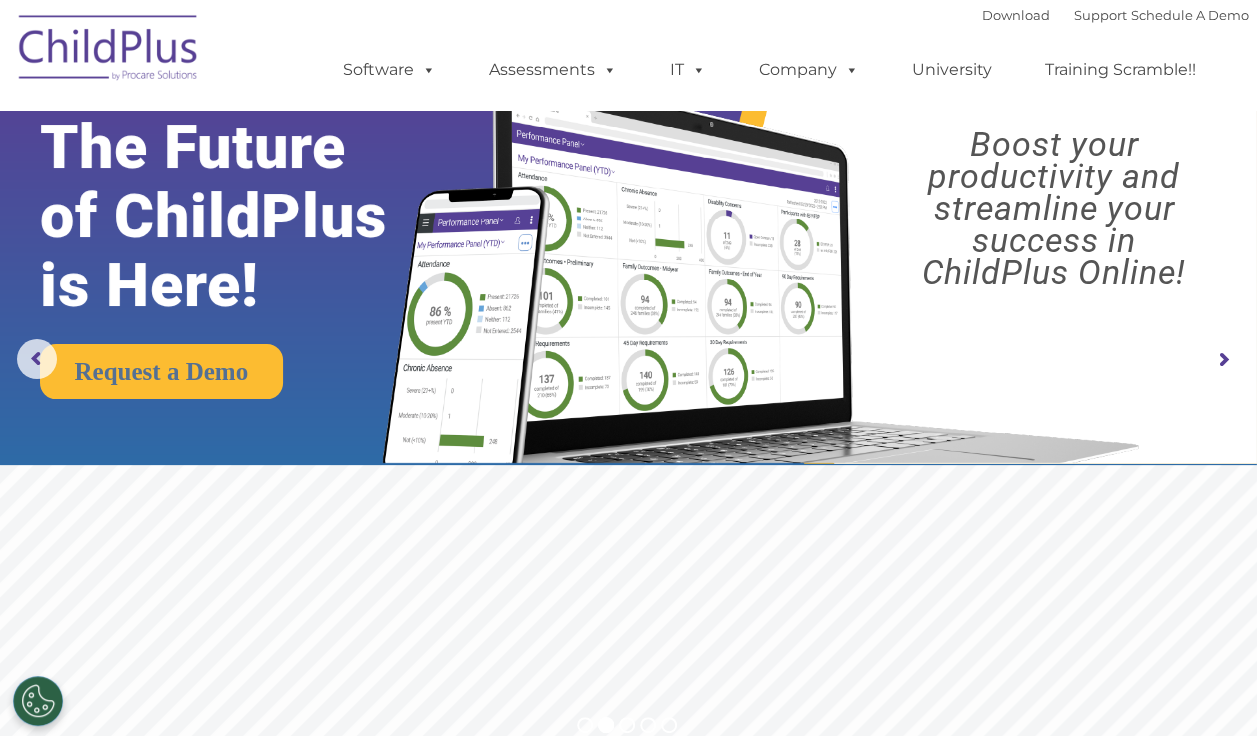 click 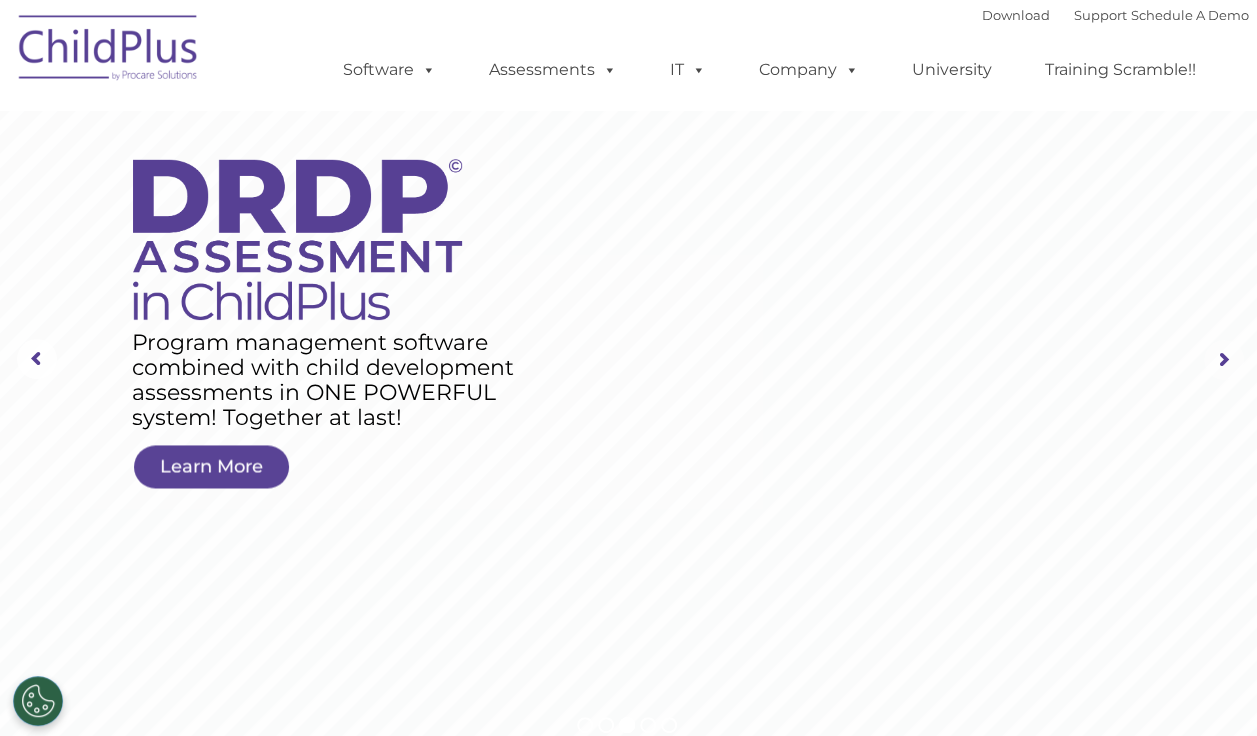 click 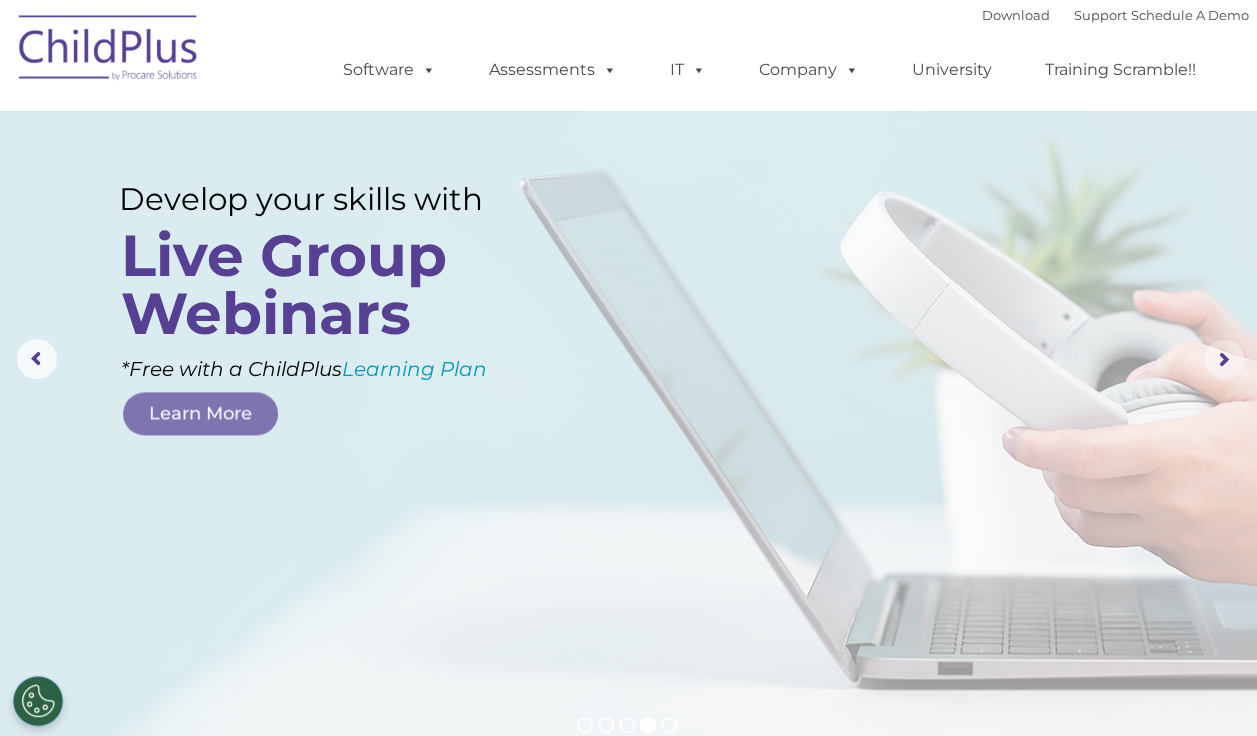 click 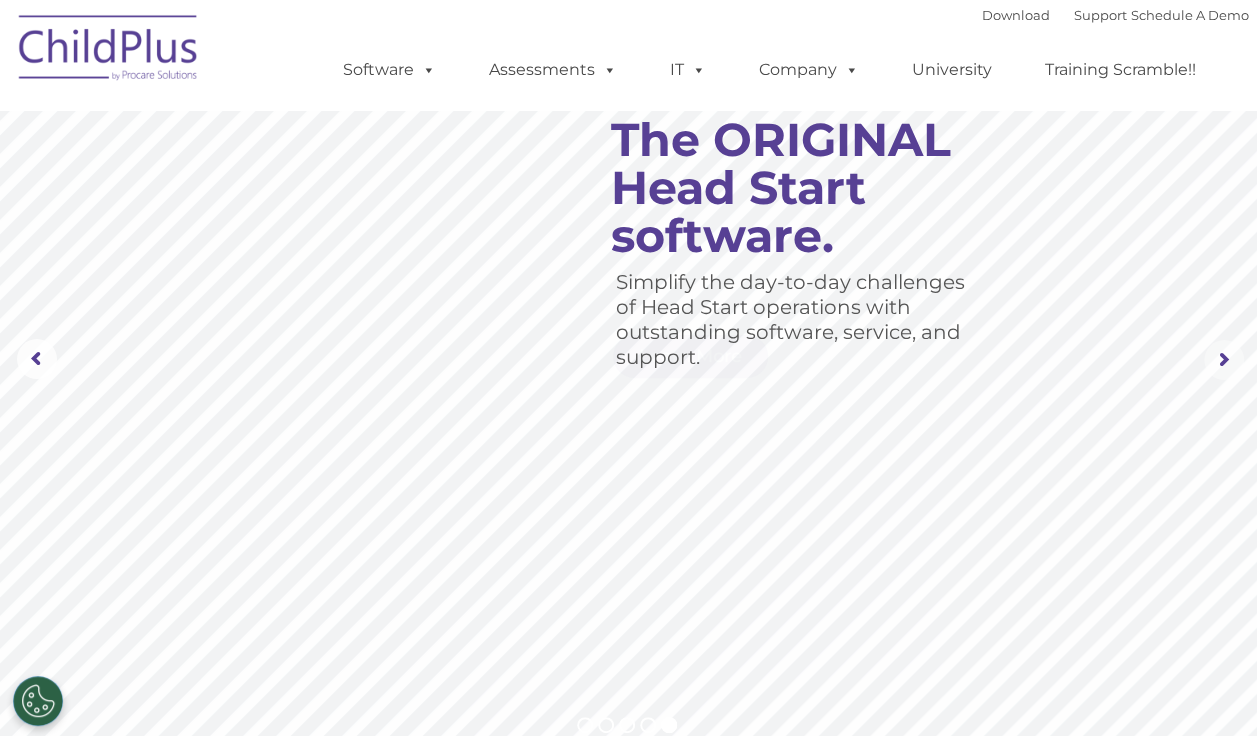click 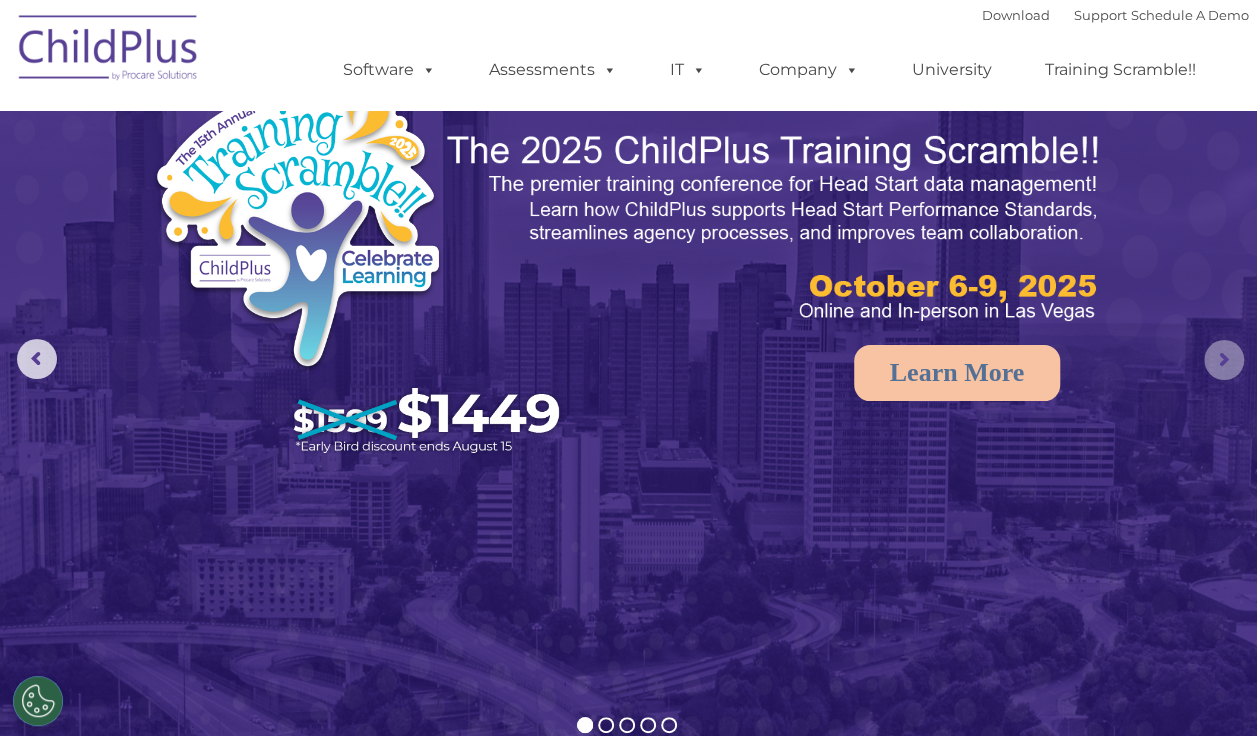 click 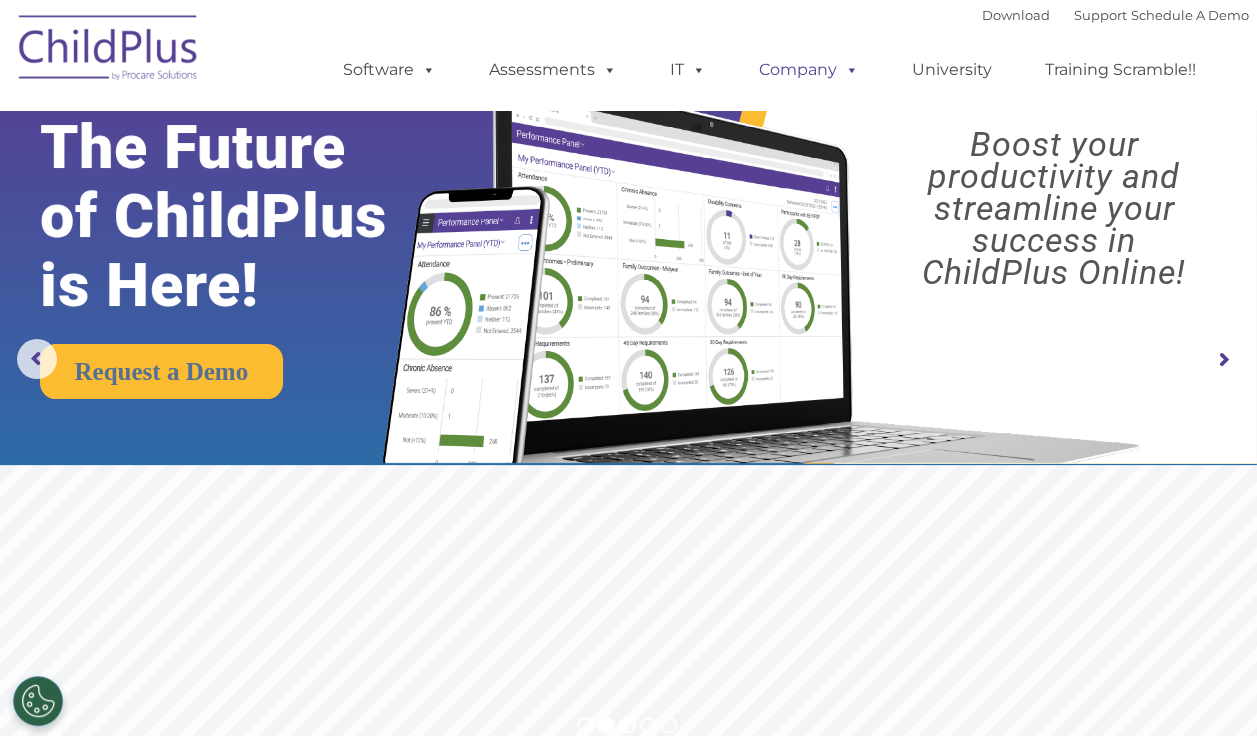 click at bounding box center [848, 69] 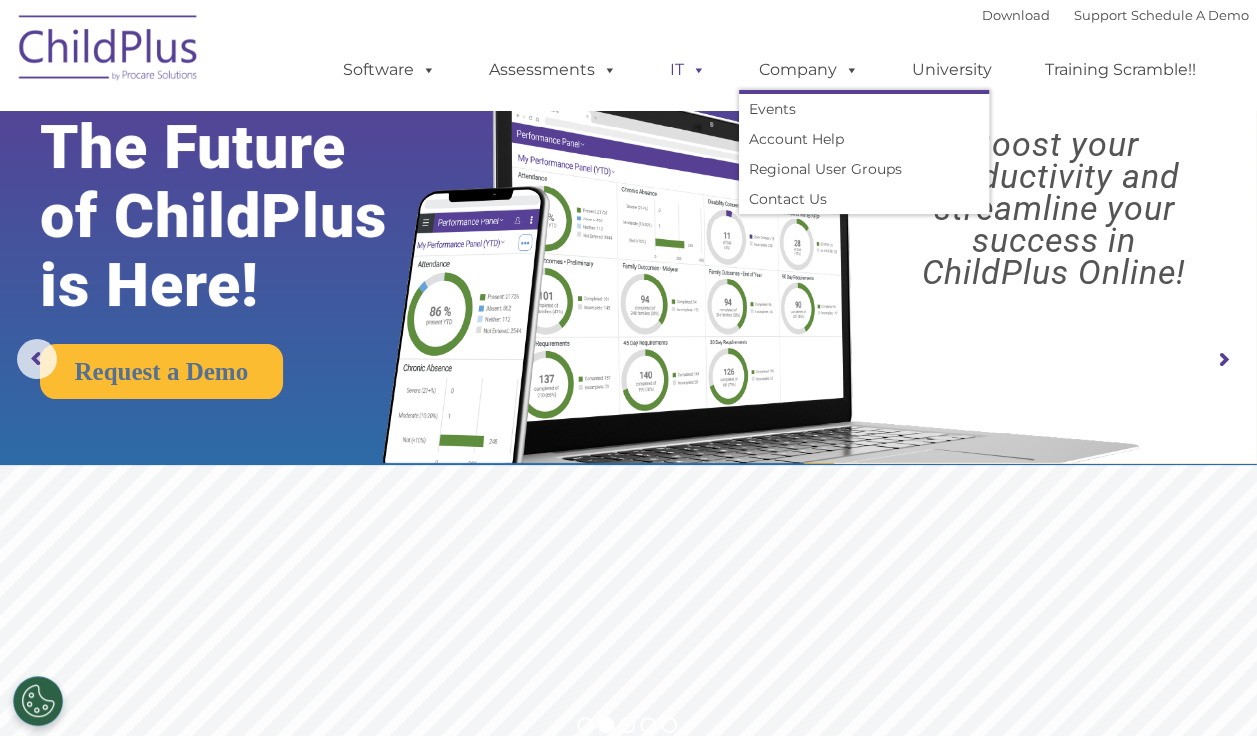 click at bounding box center (695, 69) 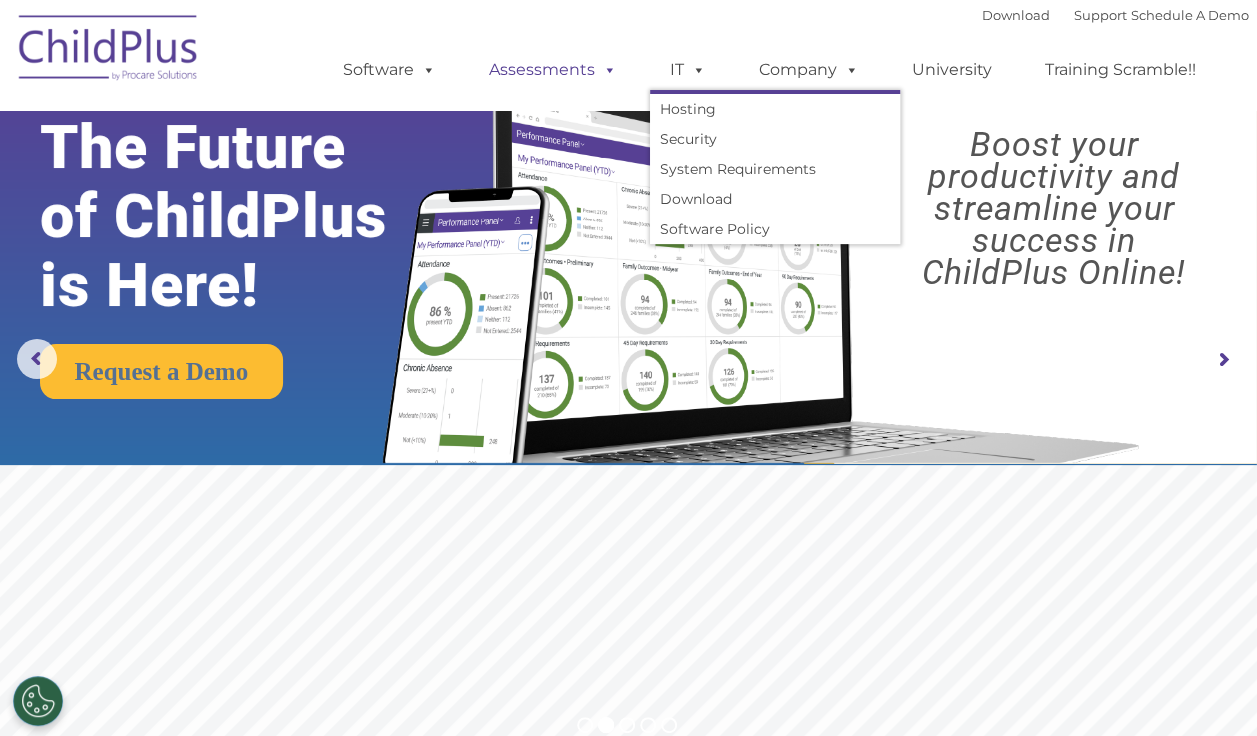 click on "Assessments" at bounding box center [553, 70] 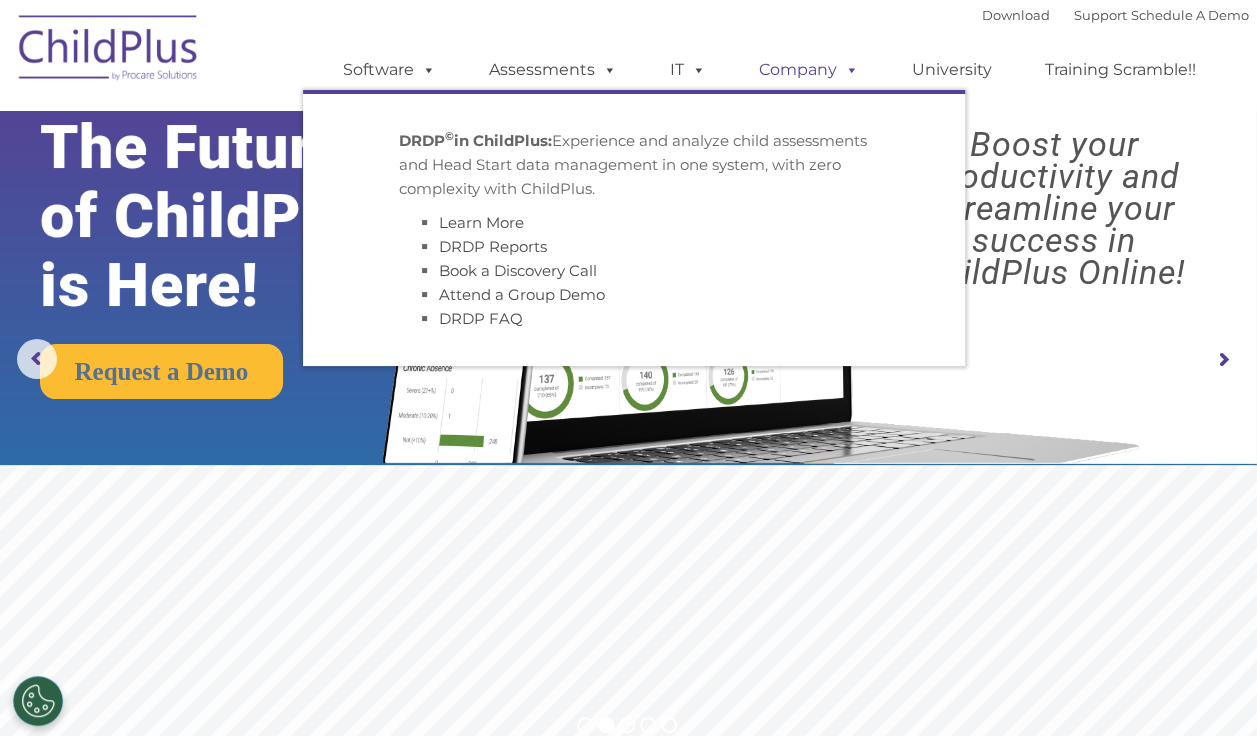 click at bounding box center [848, 69] 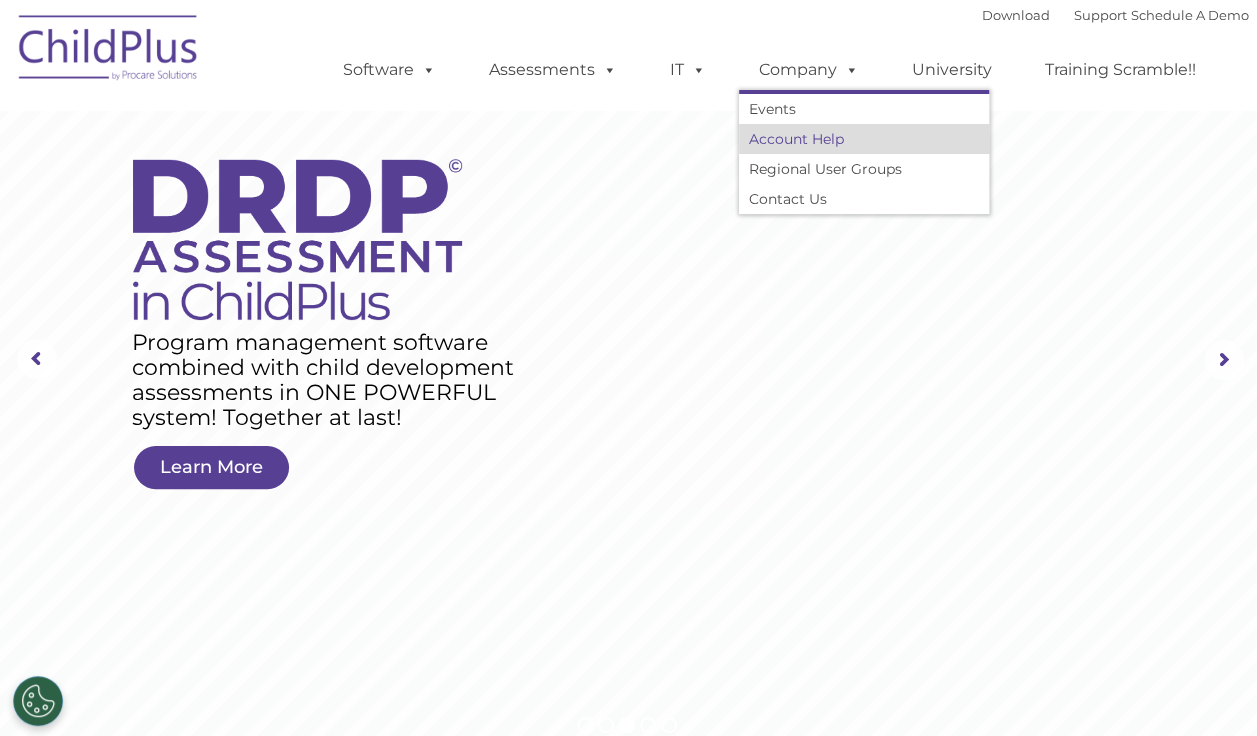click on "Account Help" at bounding box center (864, 139) 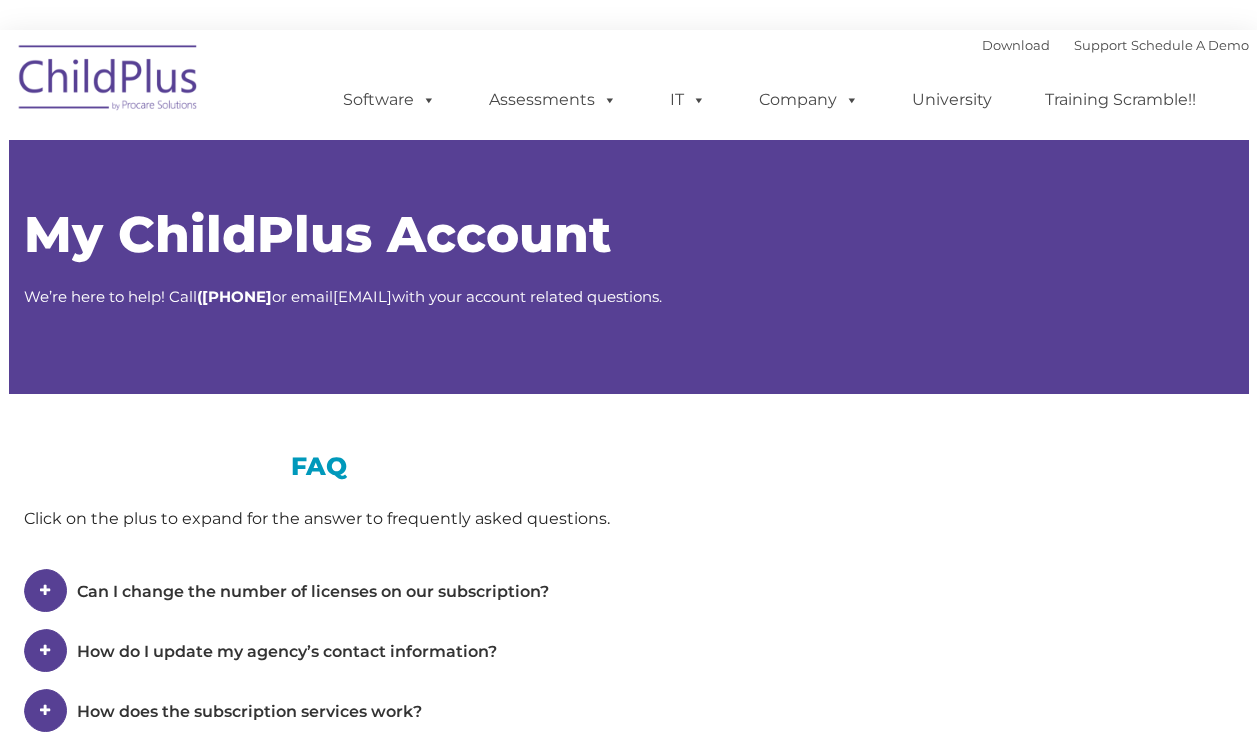 scroll, scrollTop: 0, scrollLeft: 0, axis: both 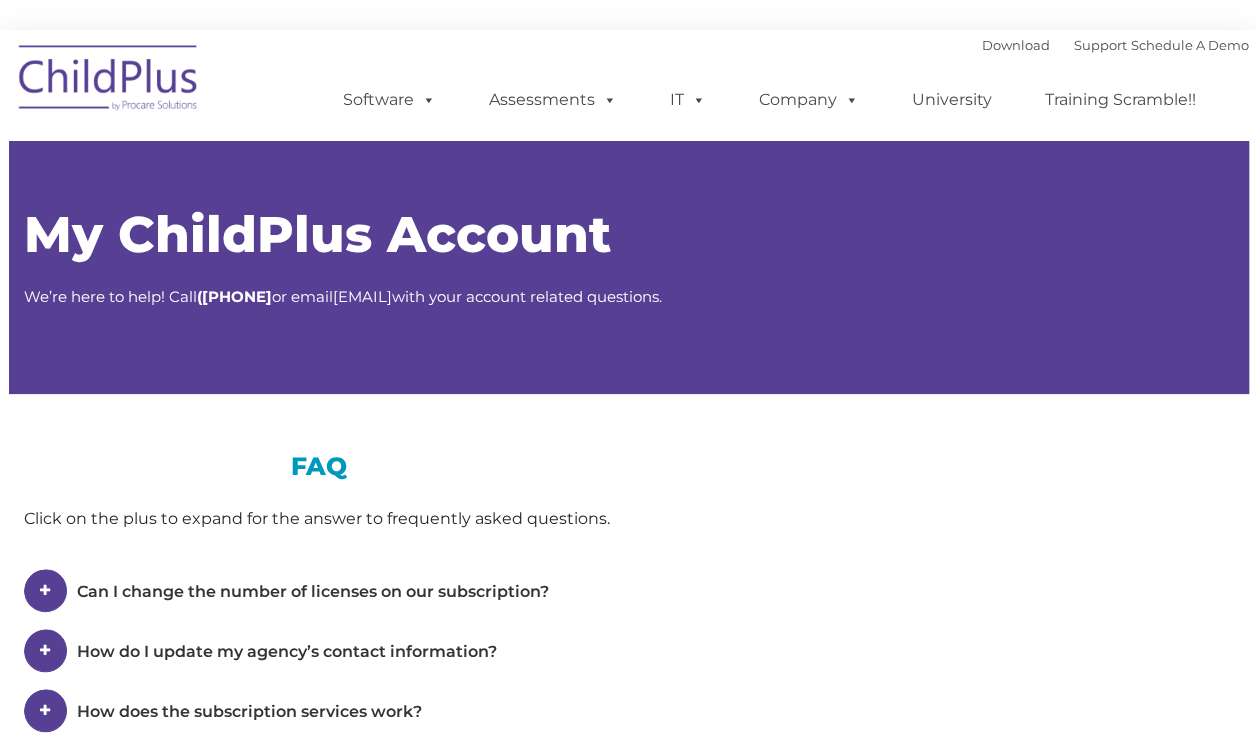 type on "" 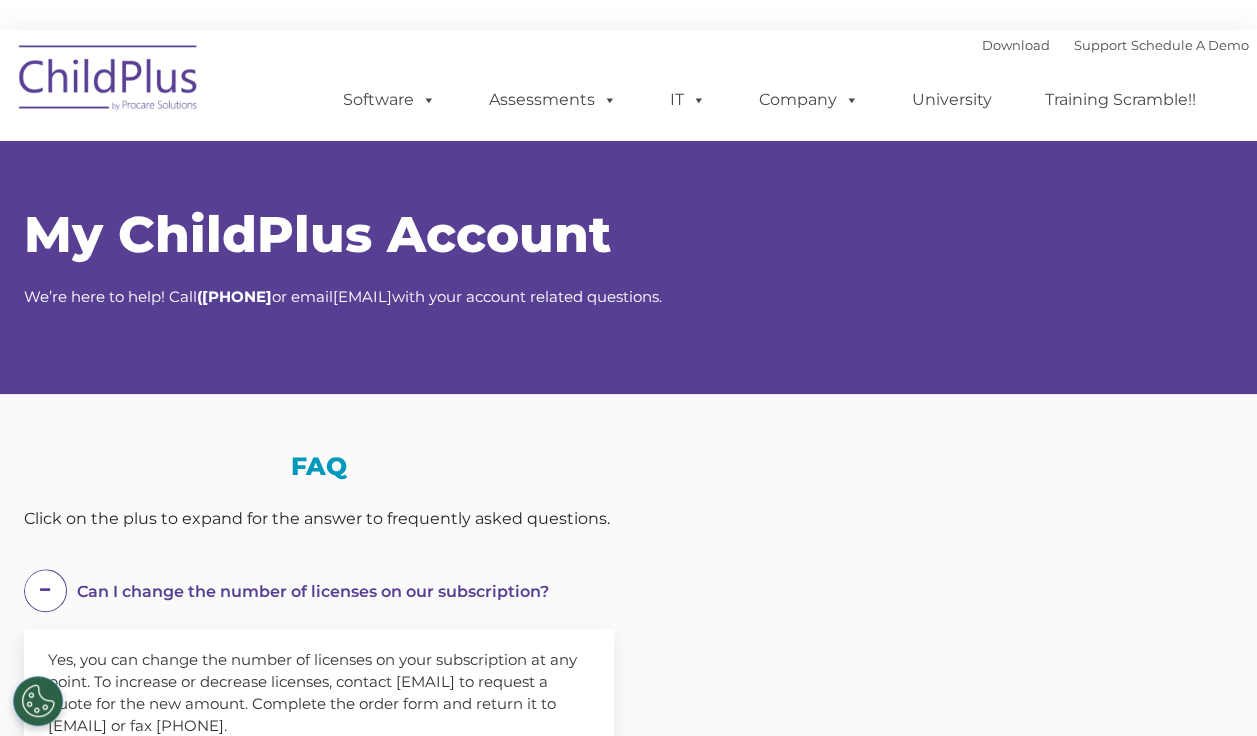scroll, scrollTop: 164, scrollLeft: 0, axis: vertical 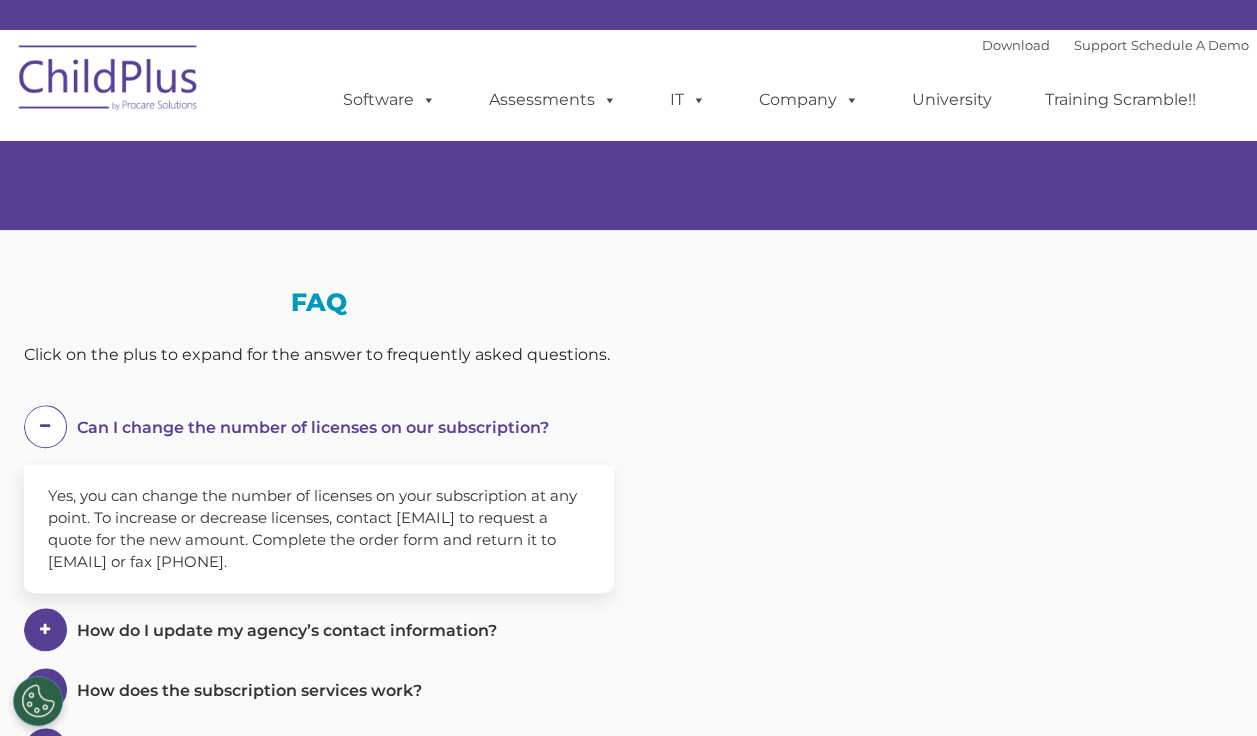 select on "MEDIUM" 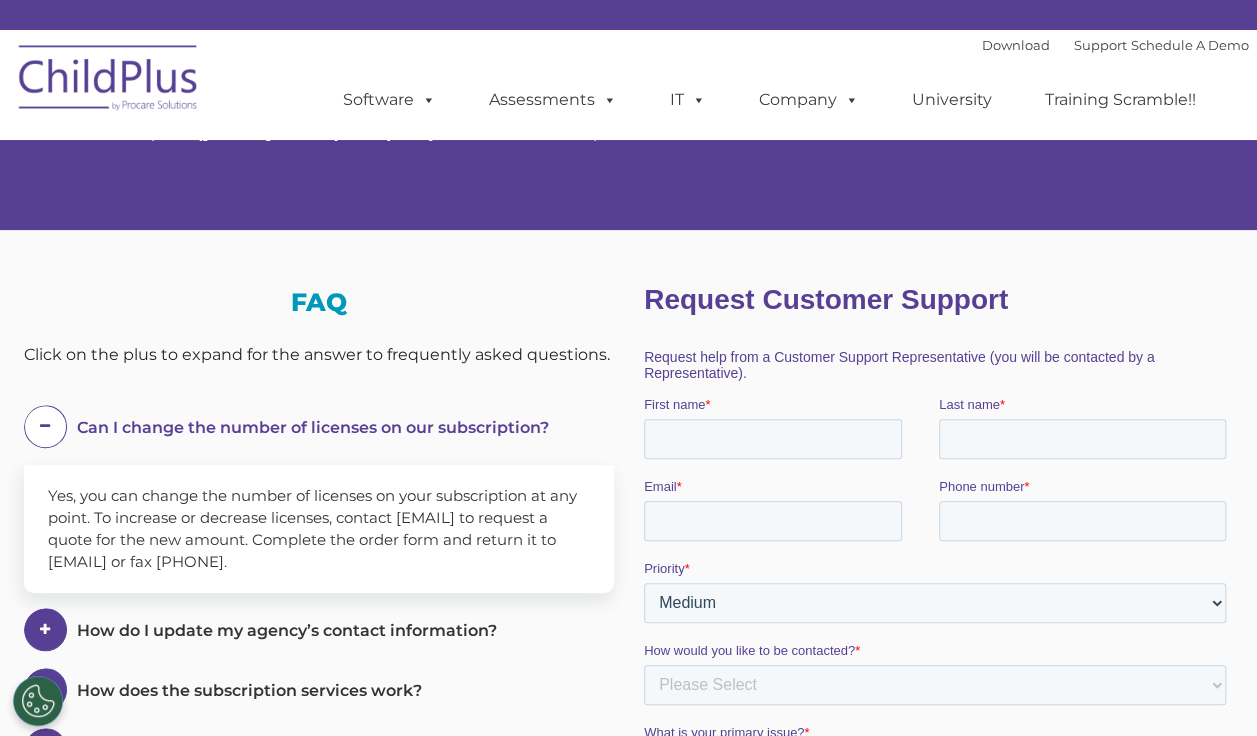 scroll, scrollTop: 0, scrollLeft: 0, axis: both 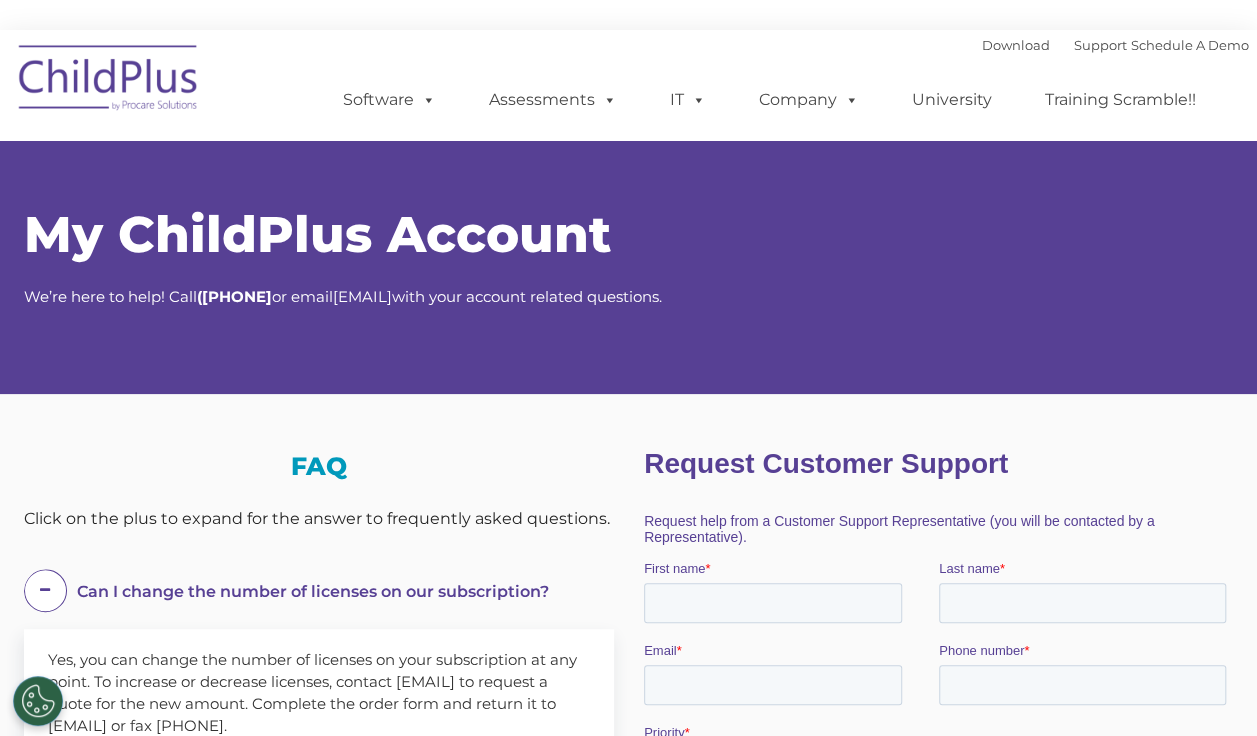 click at bounding box center [109, 81] 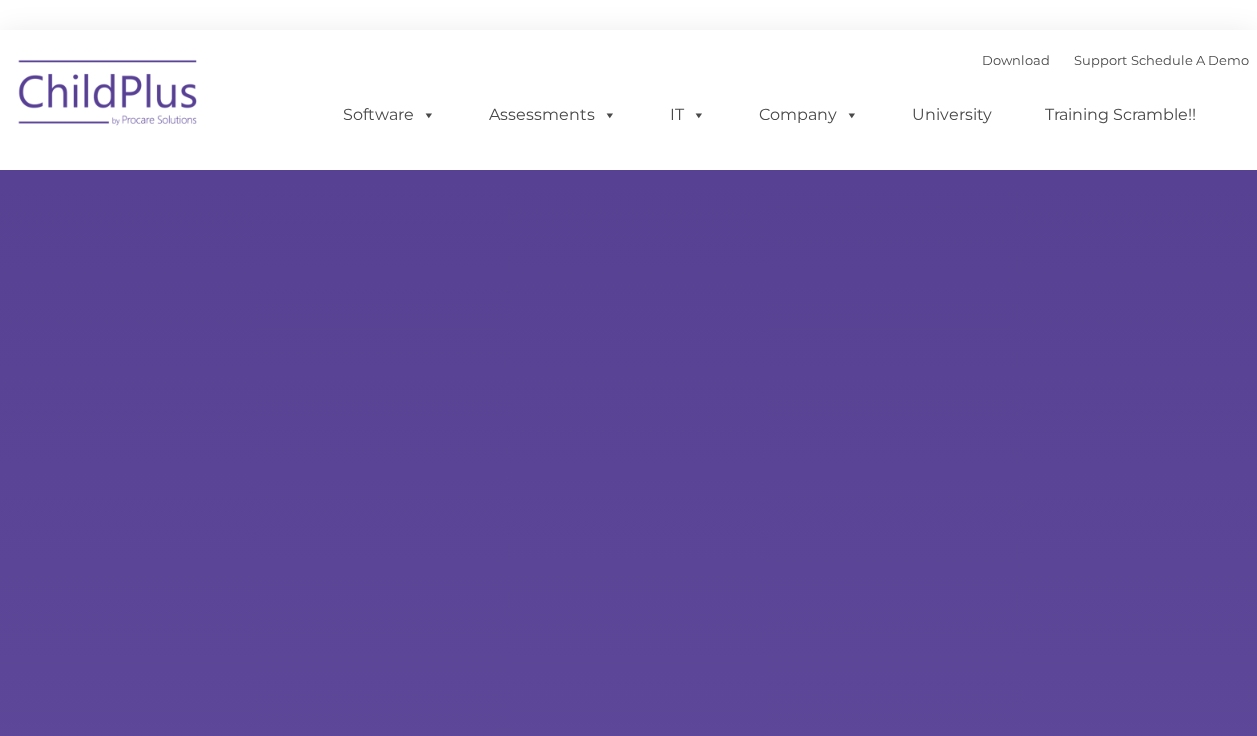 scroll, scrollTop: 0, scrollLeft: 0, axis: both 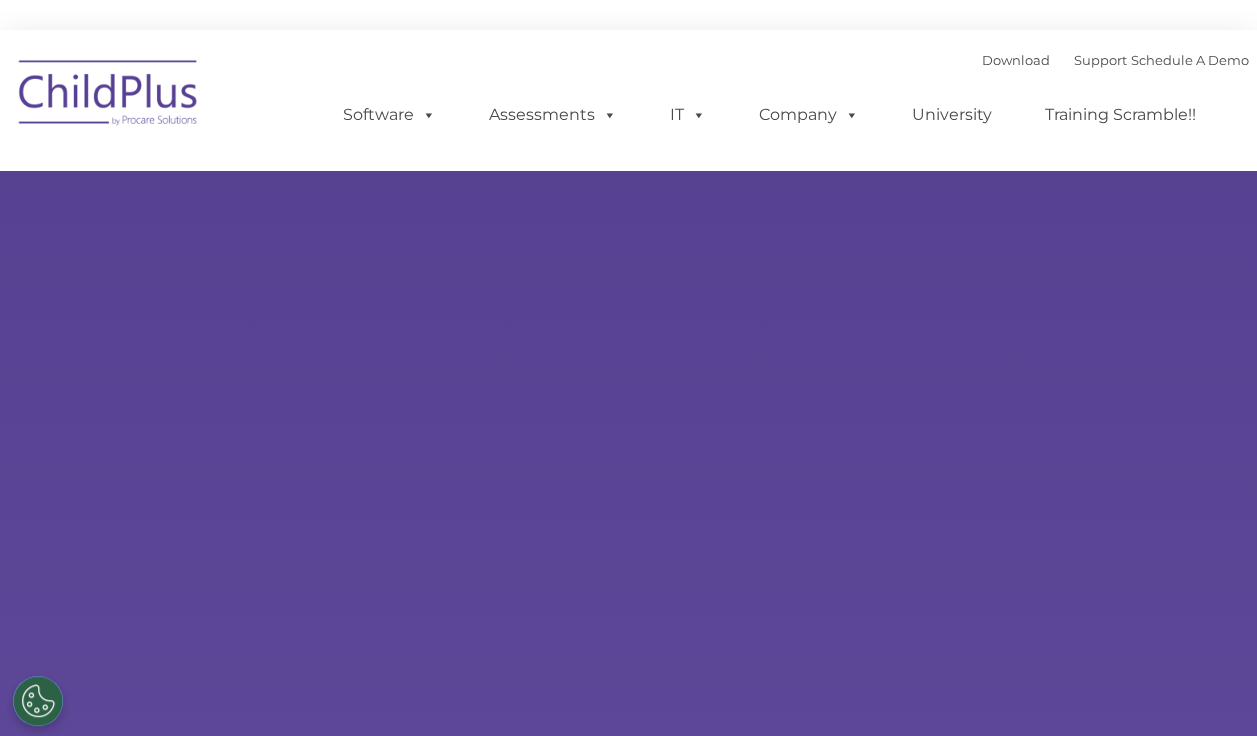 type on "" 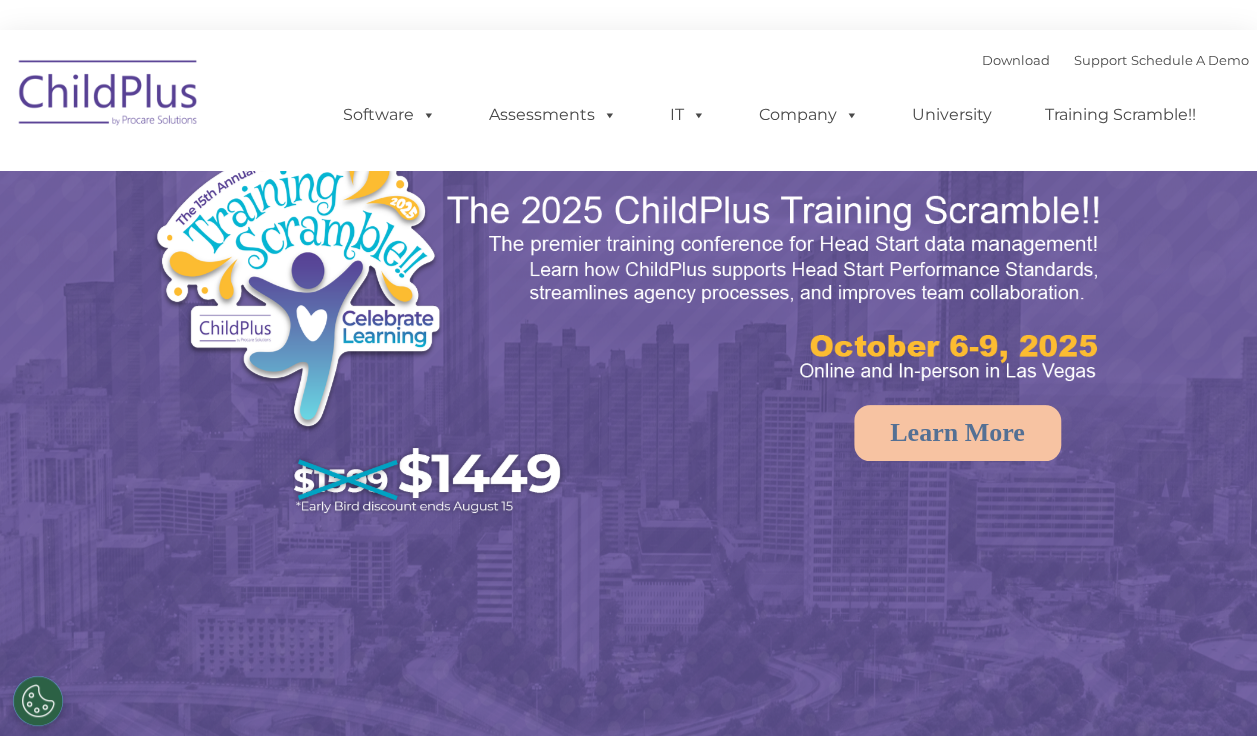 select on "MEDIUM" 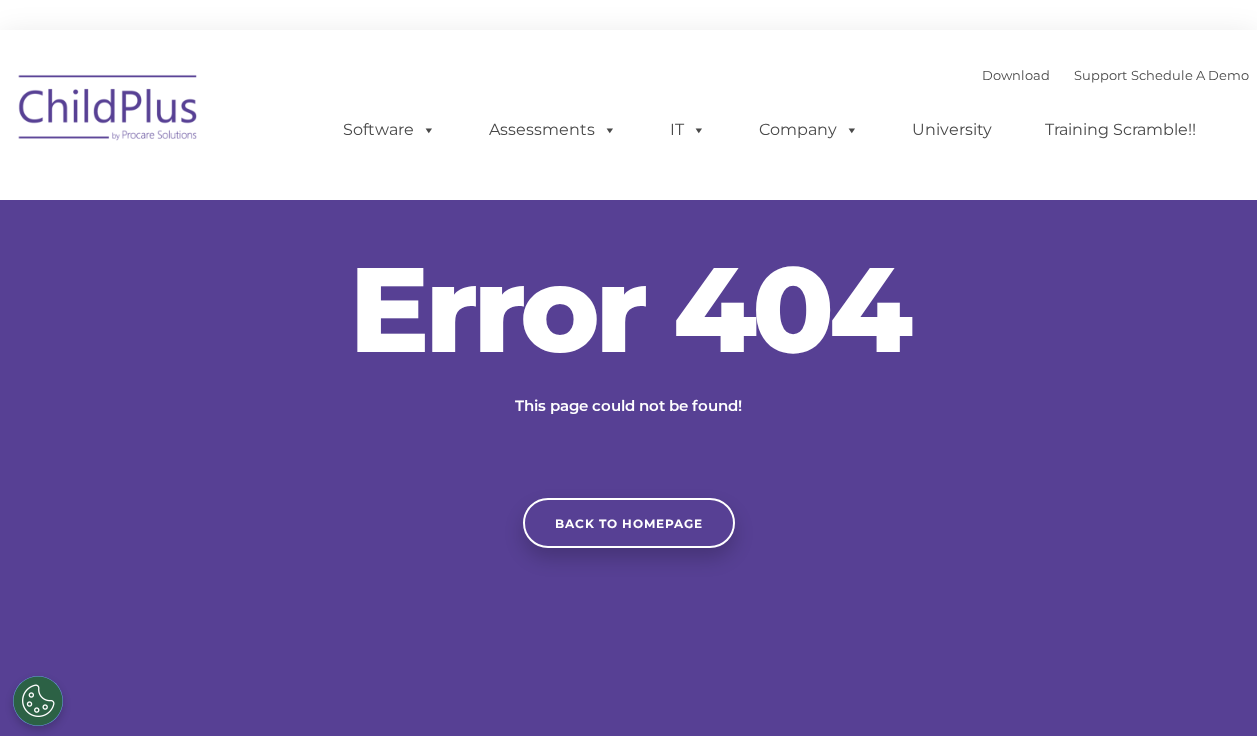 scroll, scrollTop: 0, scrollLeft: 0, axis: both 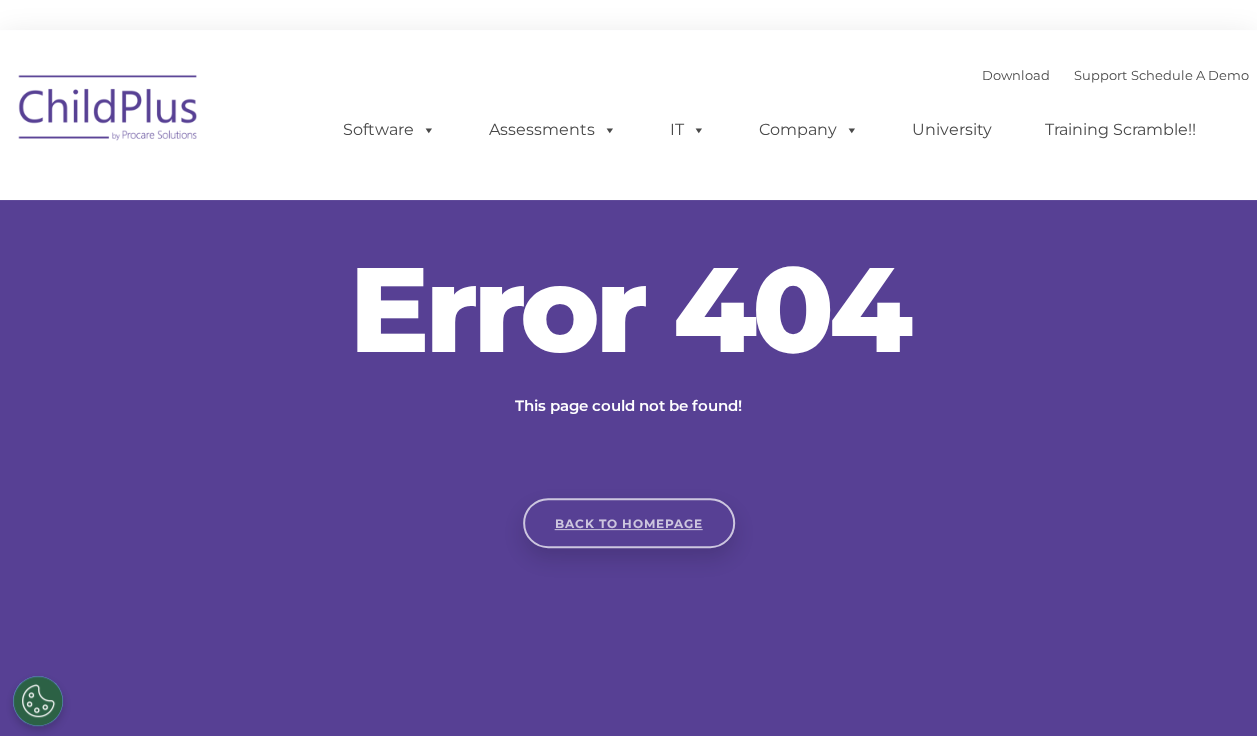 click on "Back to homepage" at bounding box center [629, 523] 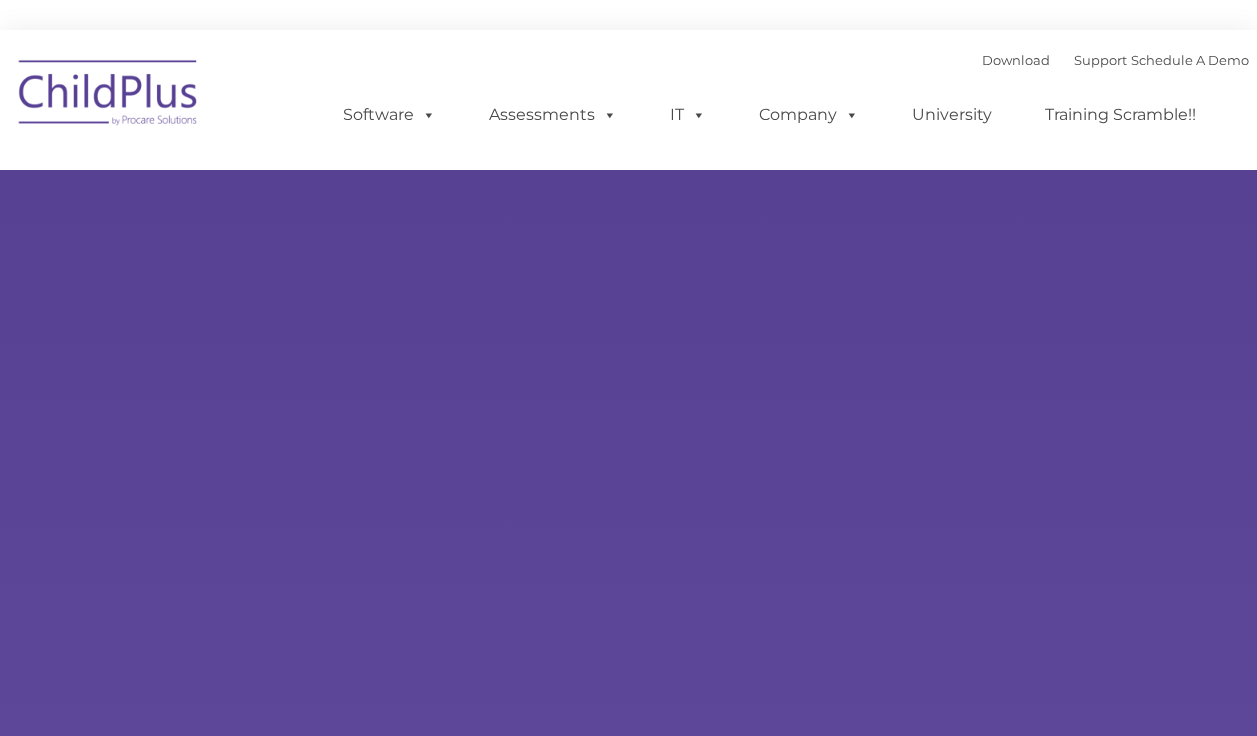 scroll, scrollTop: 0, scrollLeft: 0, axis: both 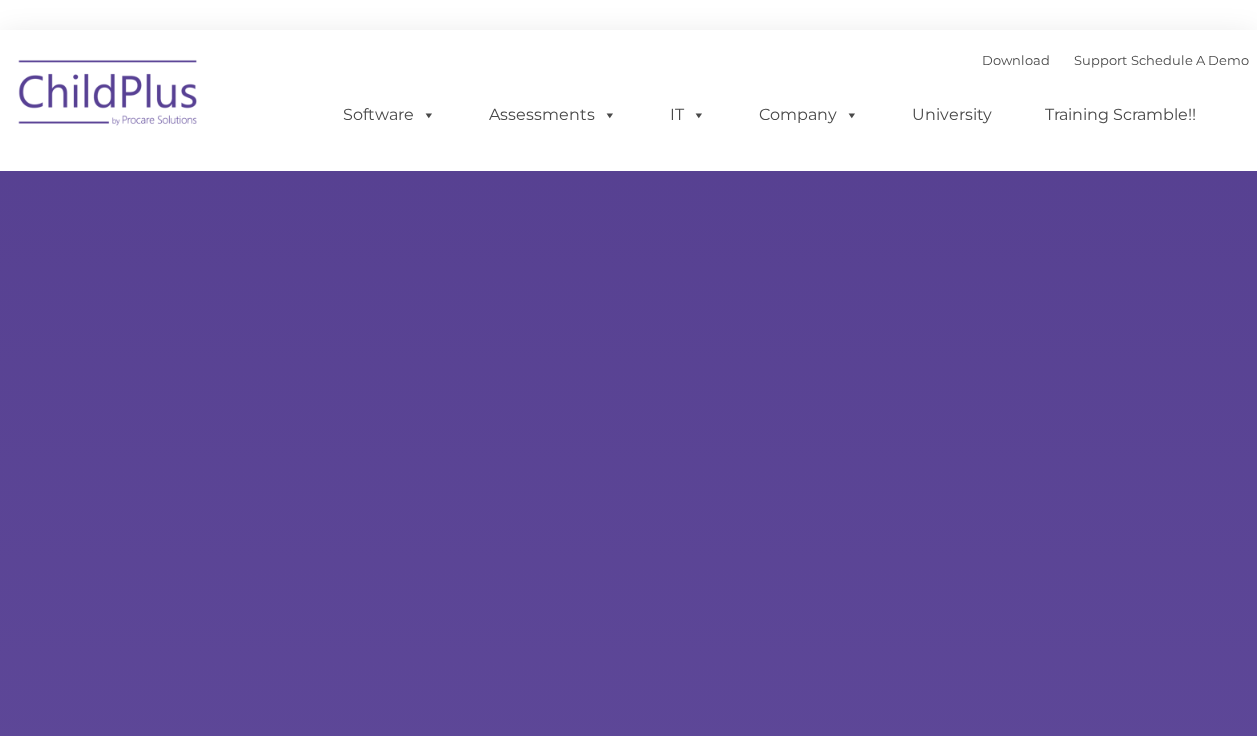 type on "" 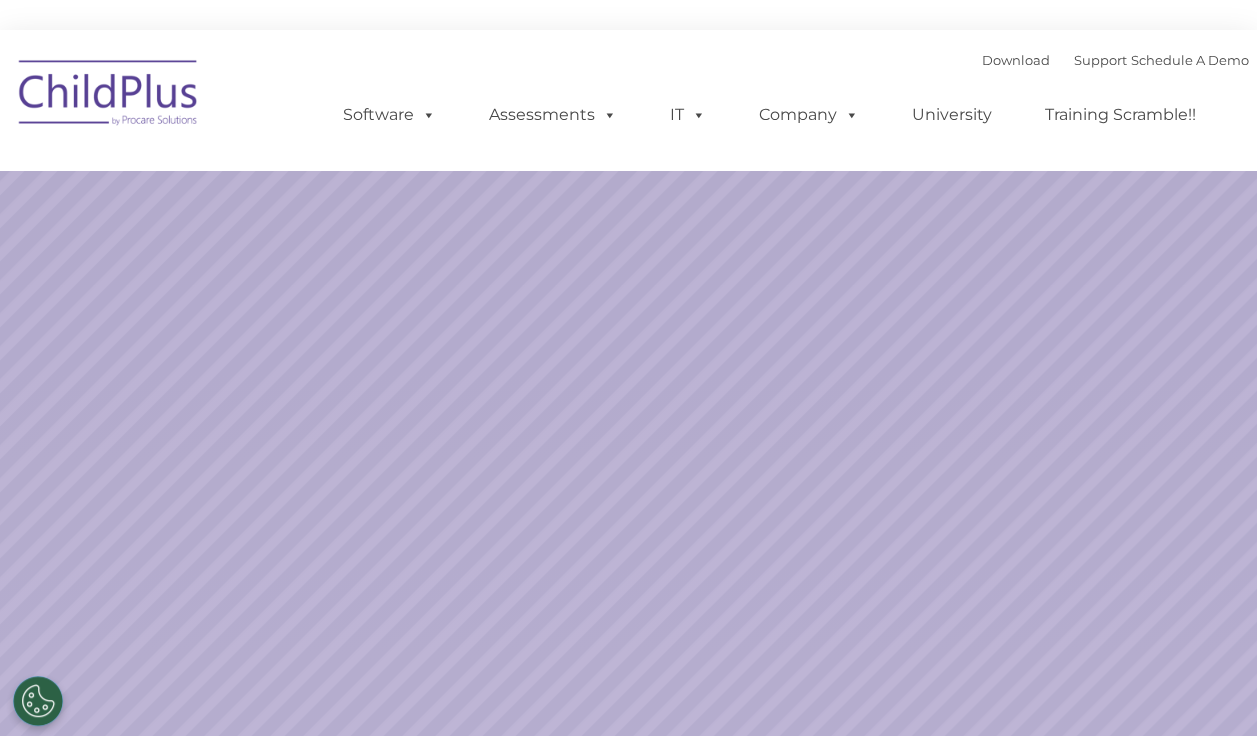 select on "MEDIUM" 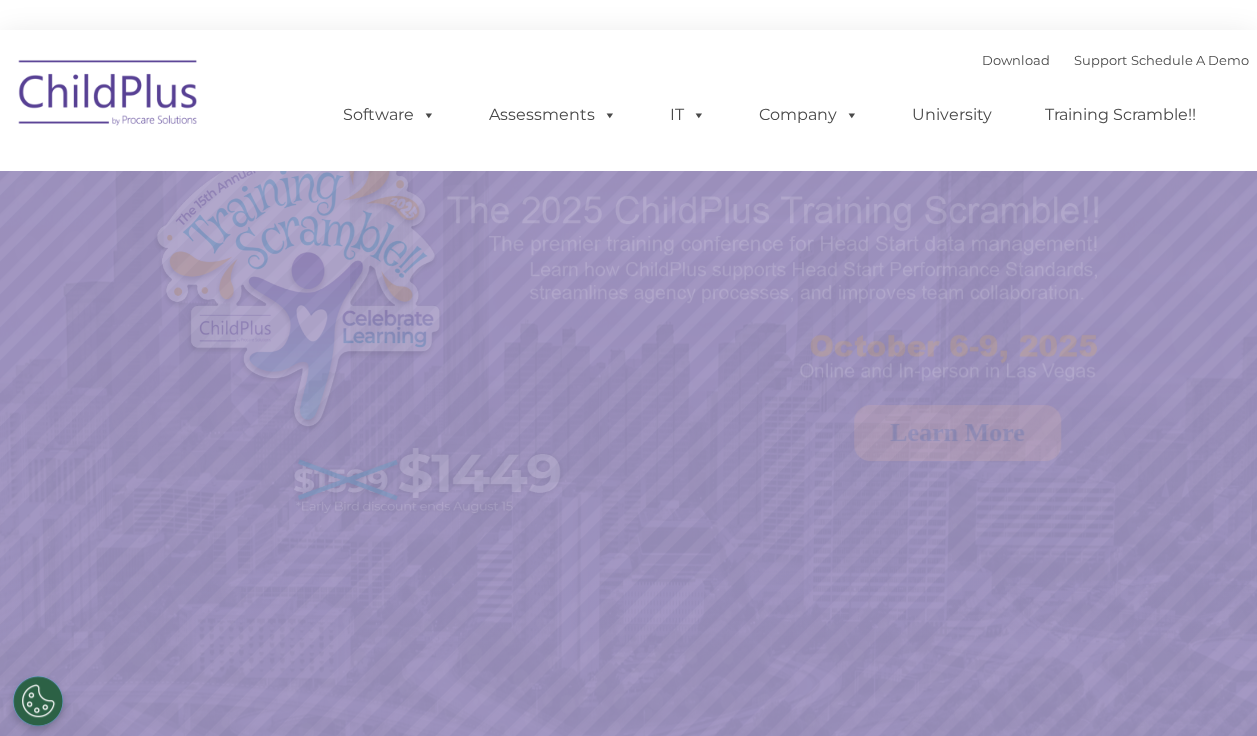 scroll, scrollTop: 0, scrollLeft: 0, axis: both 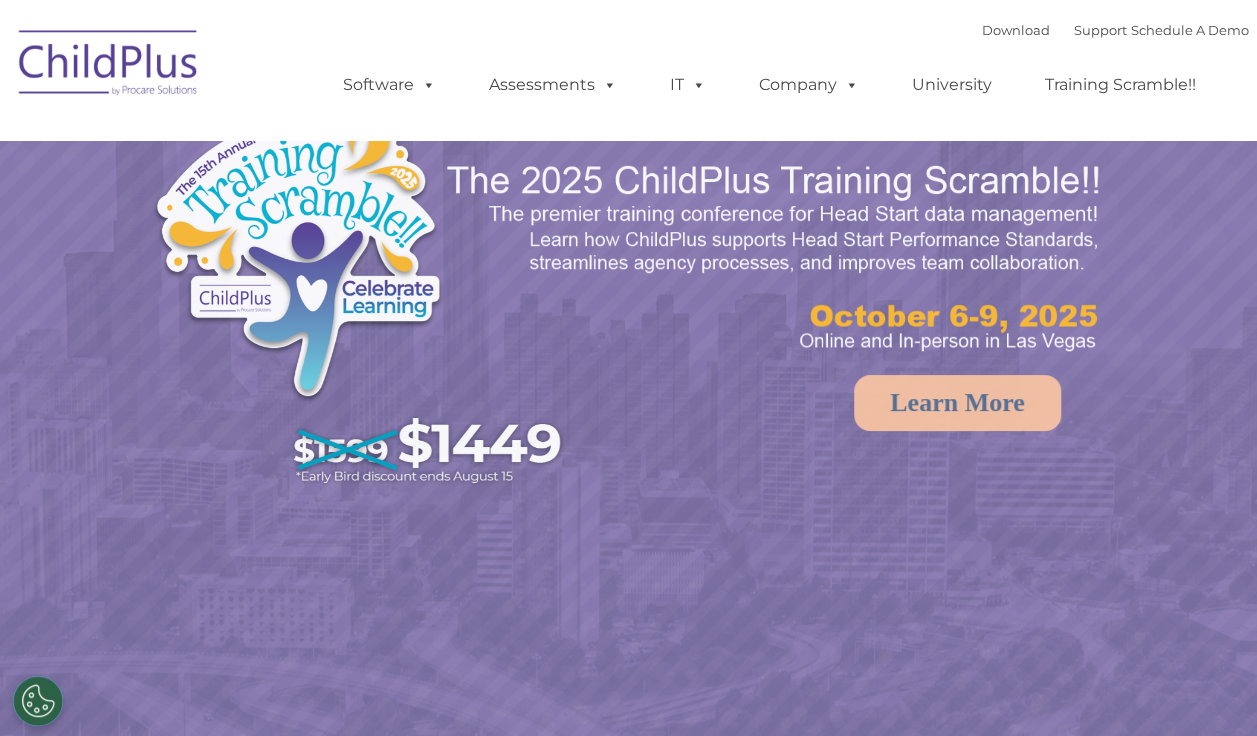 select on "MEDIUM" 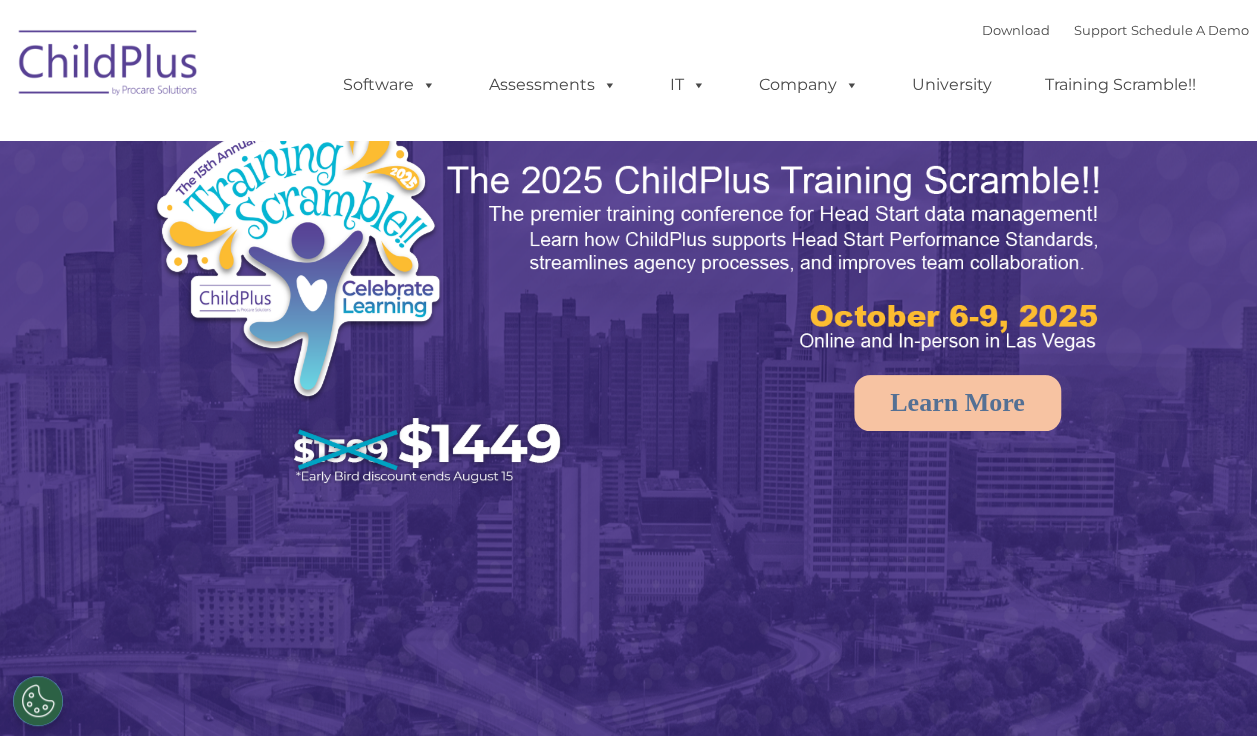 scroll, scrollTop: 0, scrollLeft: 0, axis: both 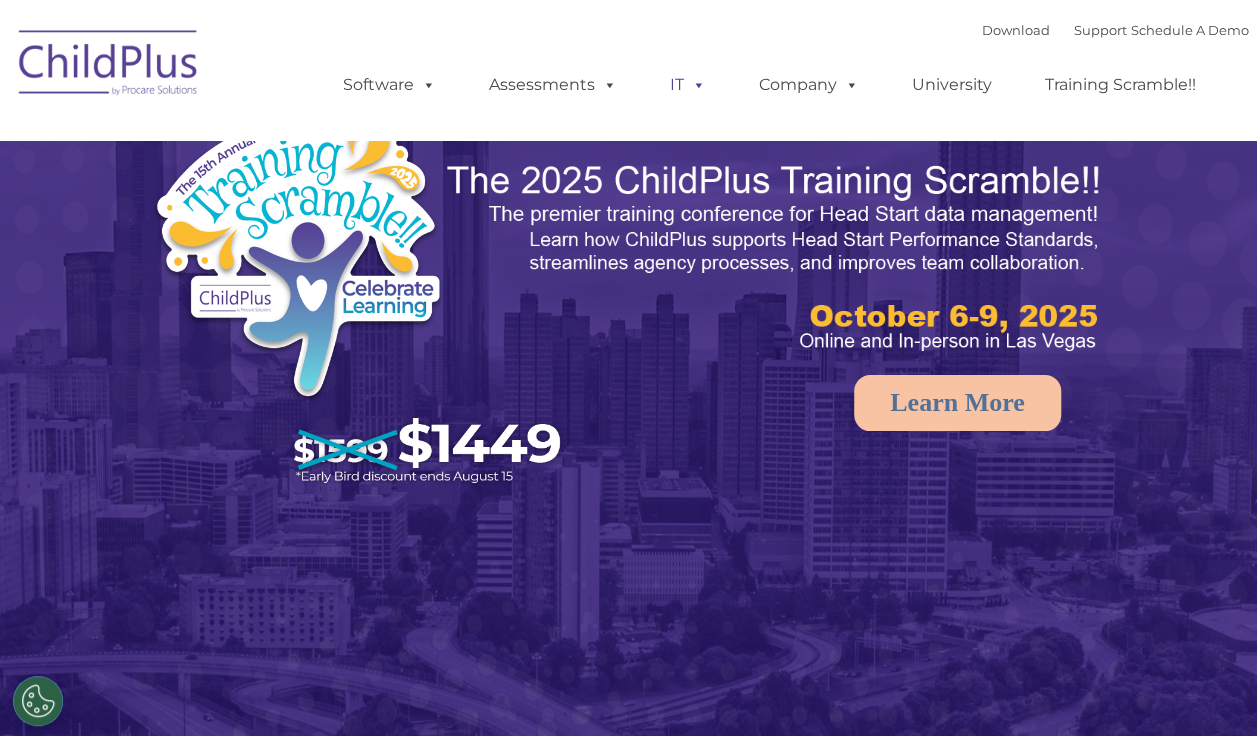 click at bounding box center (695, 84) 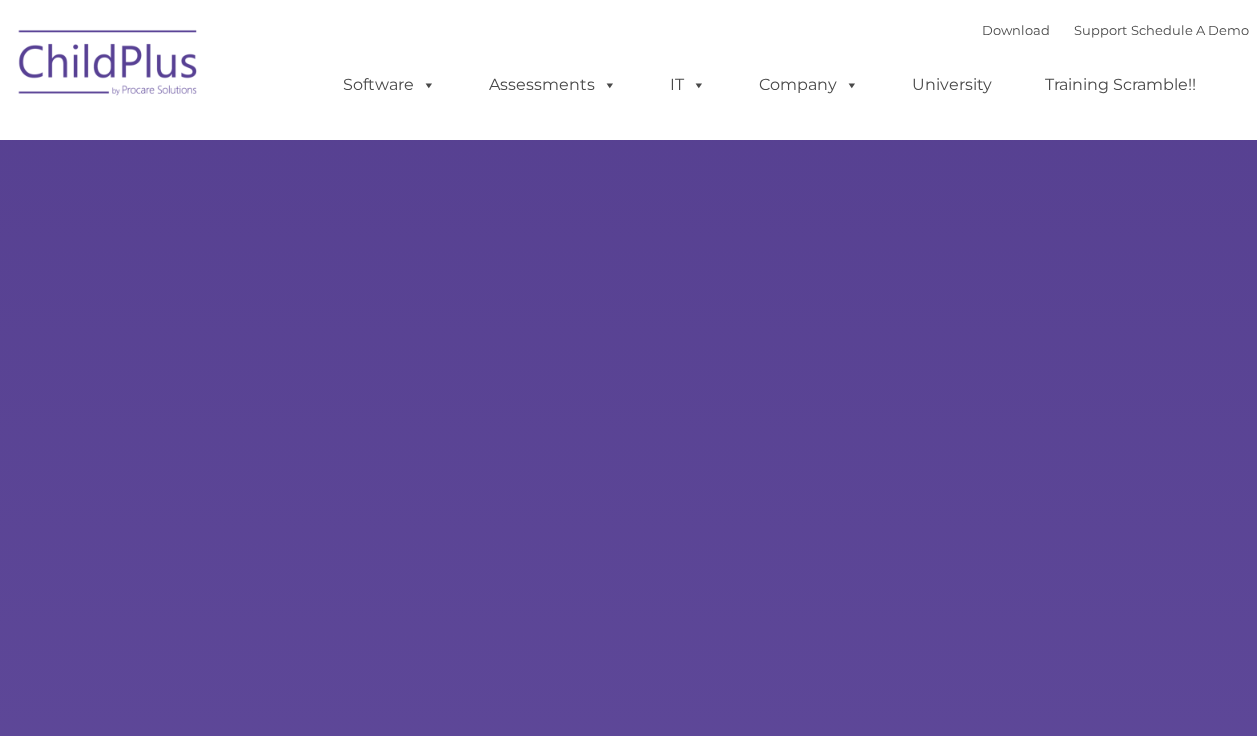 type on "" 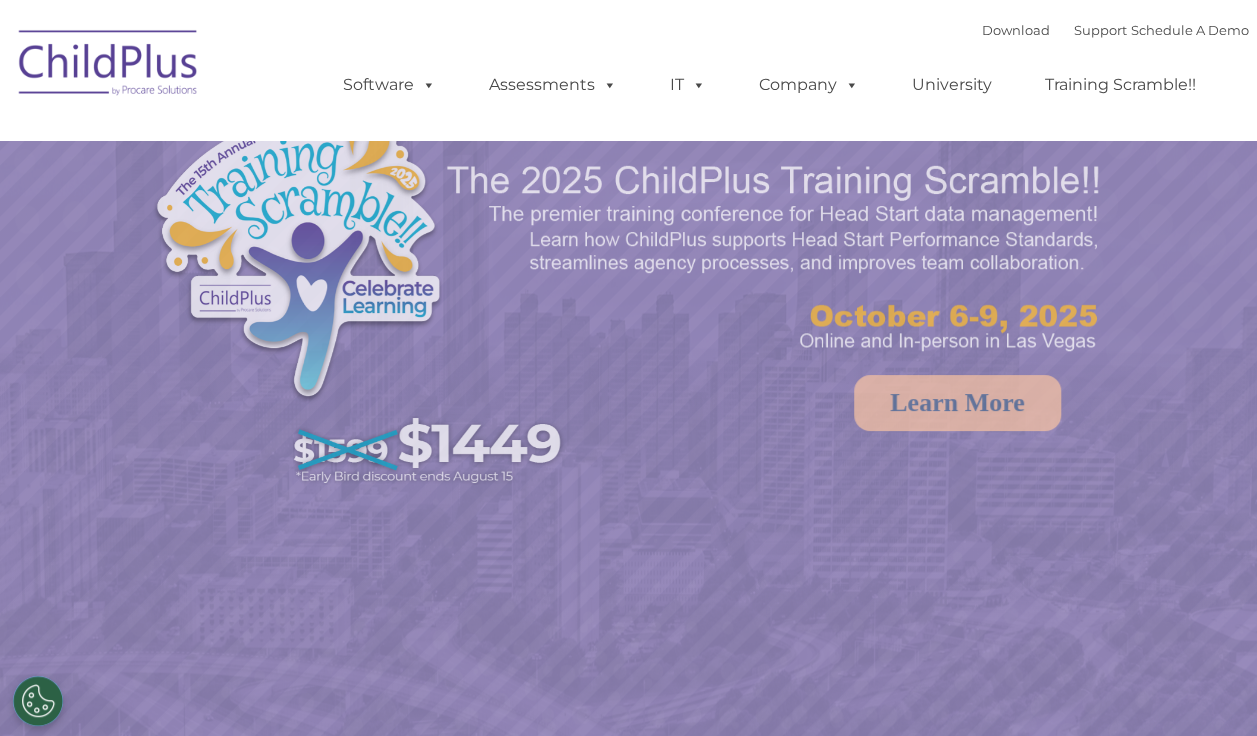 select on "MEDIUM" 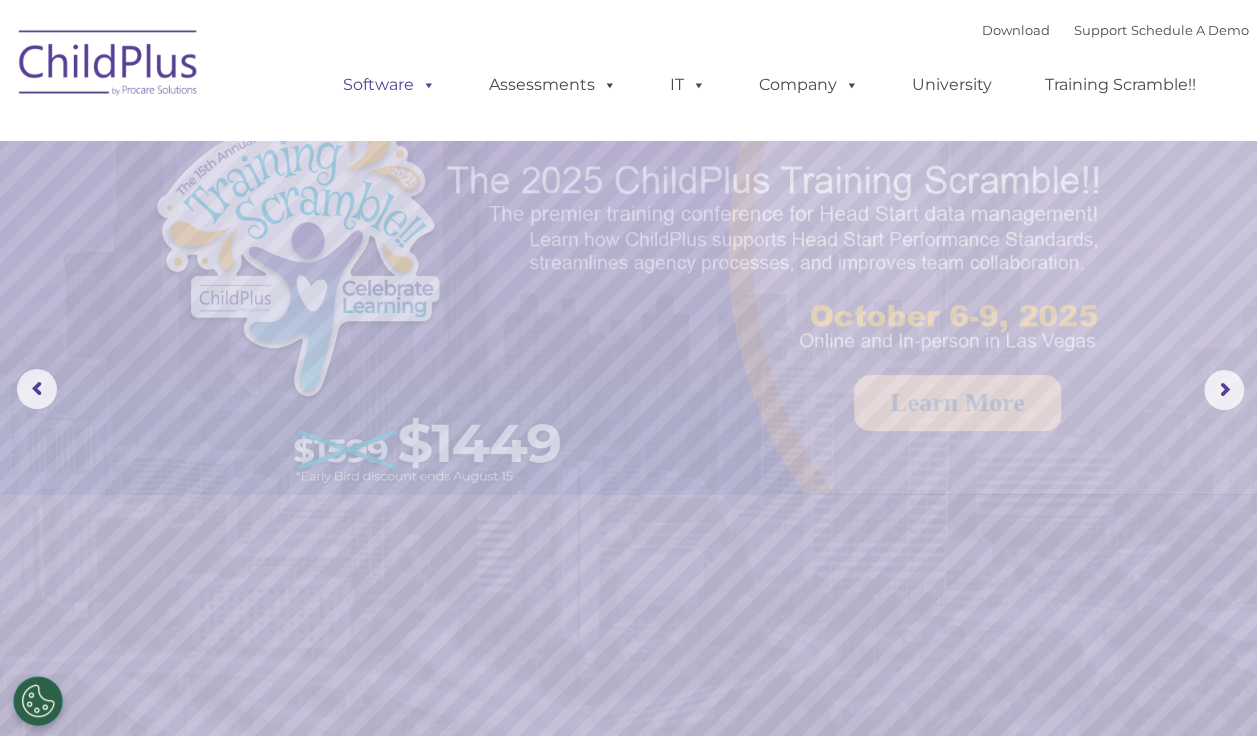 click on "Software" at bounding box center [389, 85] 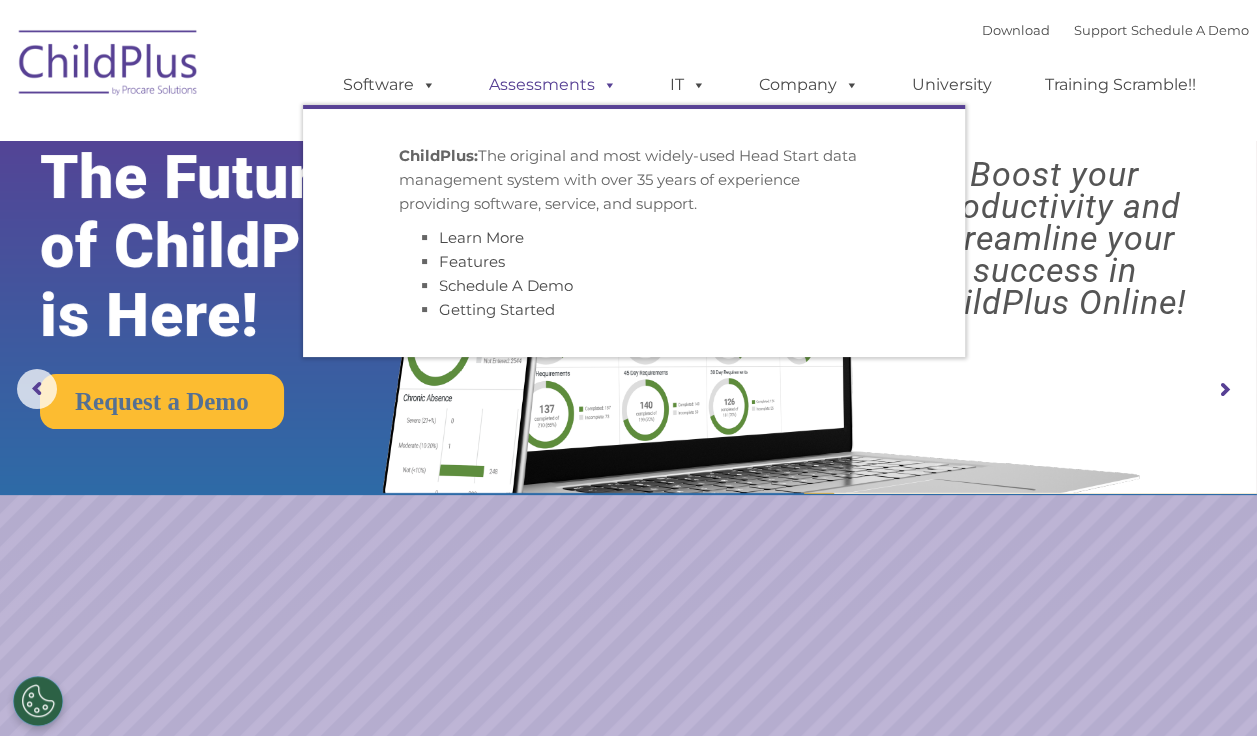 click on "Assessments" at bounding box center [553, 85] 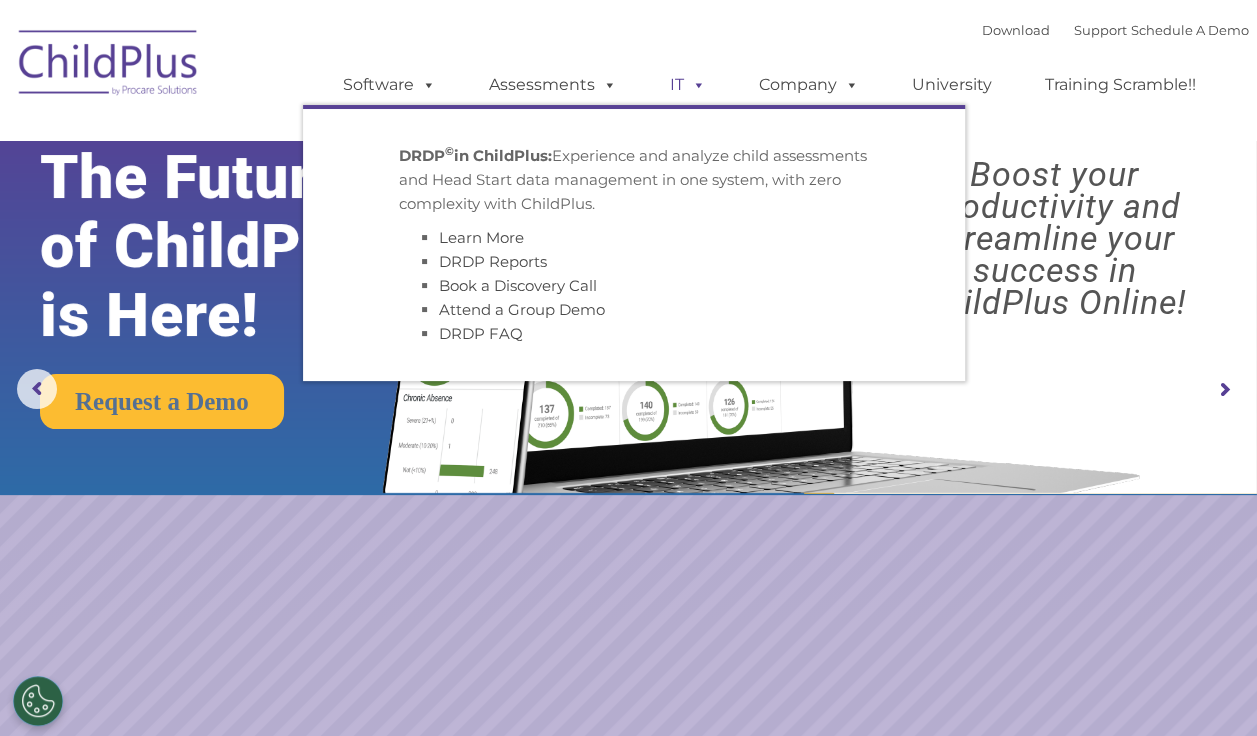 click at bounding box center (695, 84) 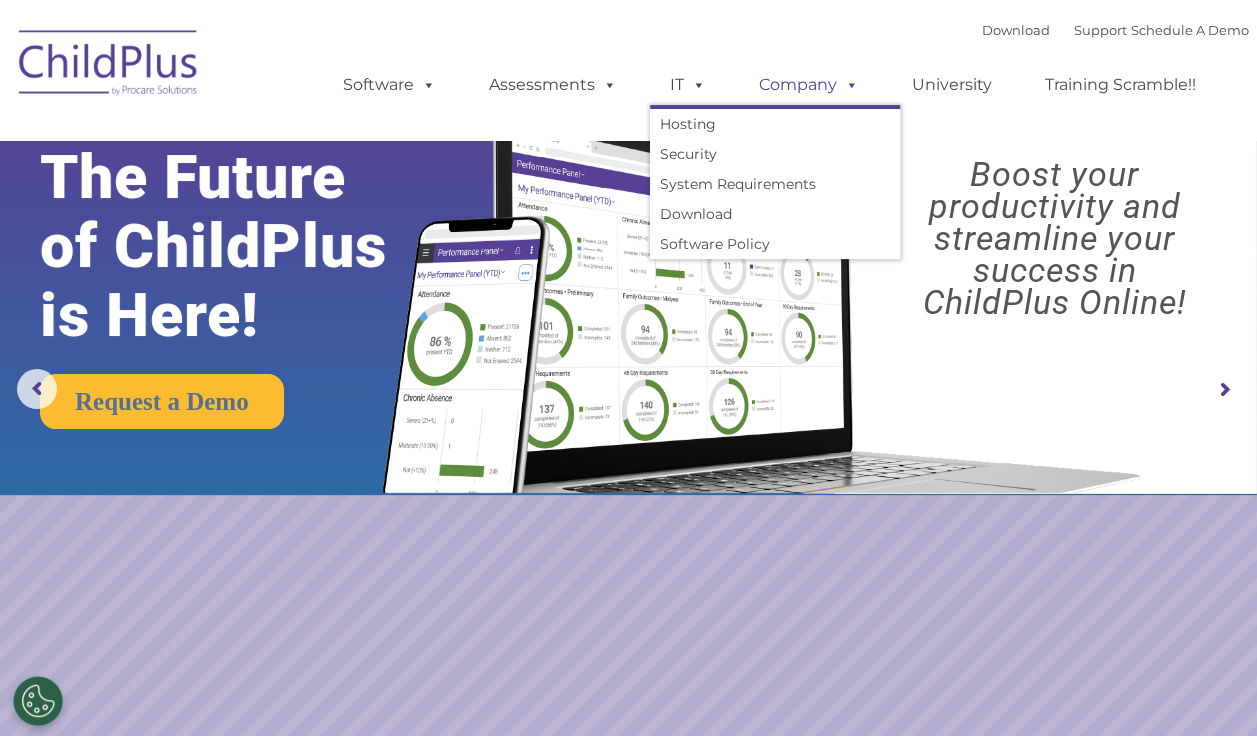 click at bounding box center (848, 84) 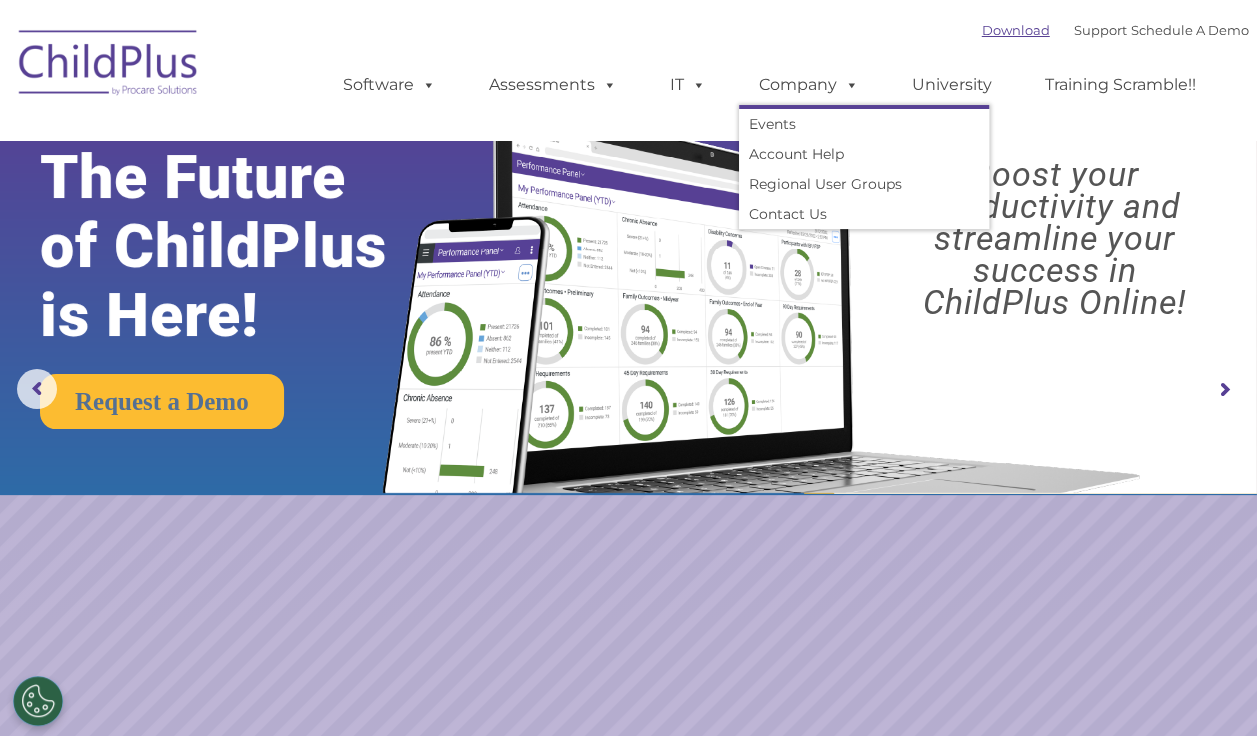 click on "Download" at bounding box center (1016, 30) 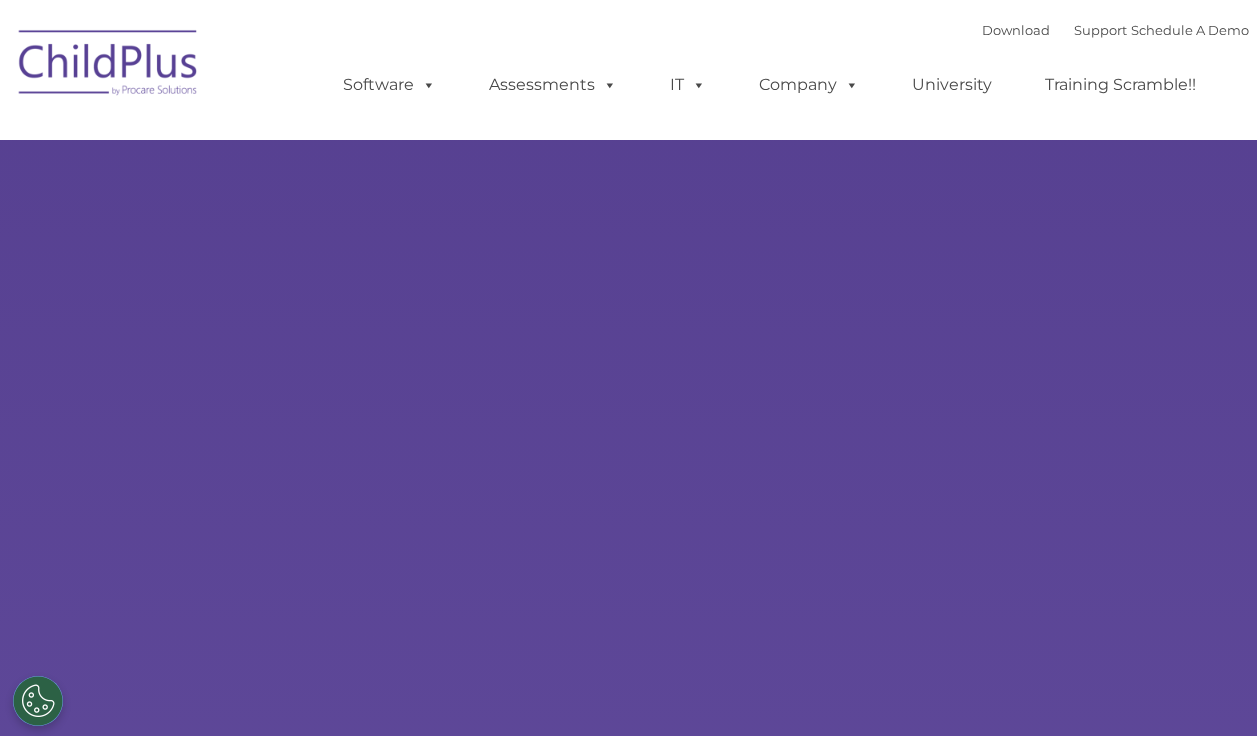 scroll, scrollTop: 0, scrollLeft: 0, axis: both 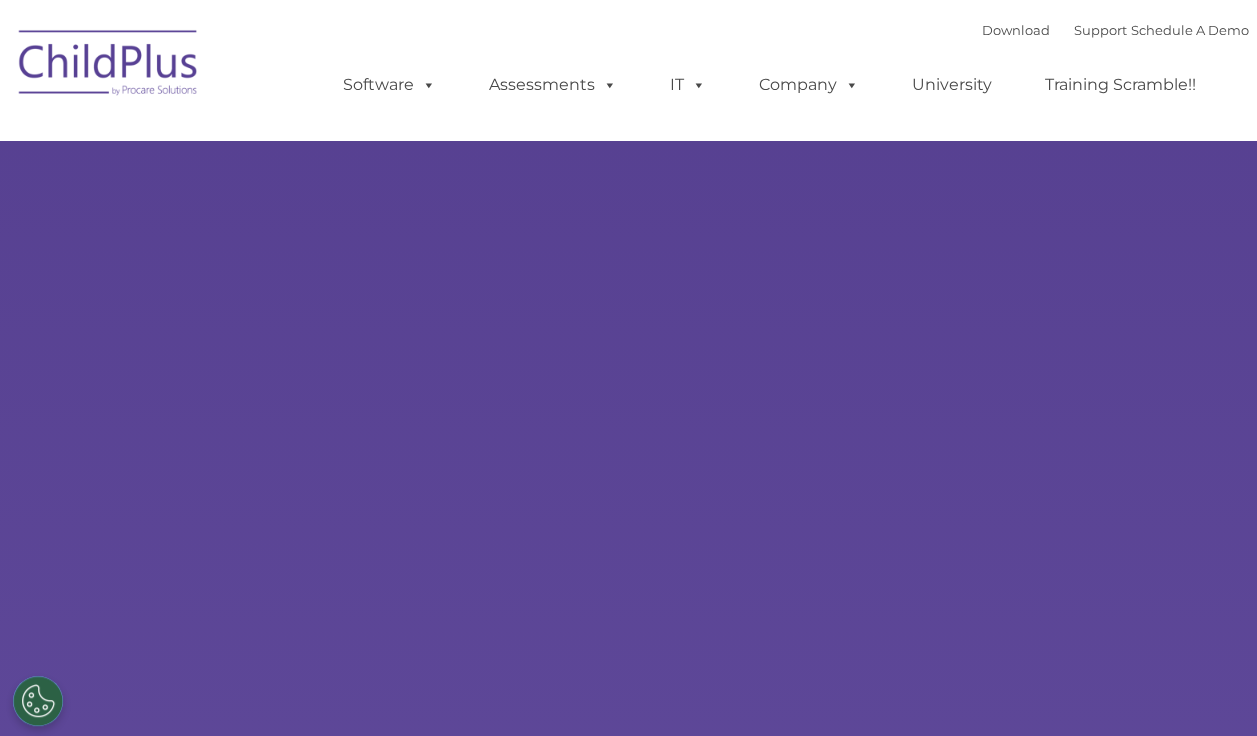 select on "MEDIUM" 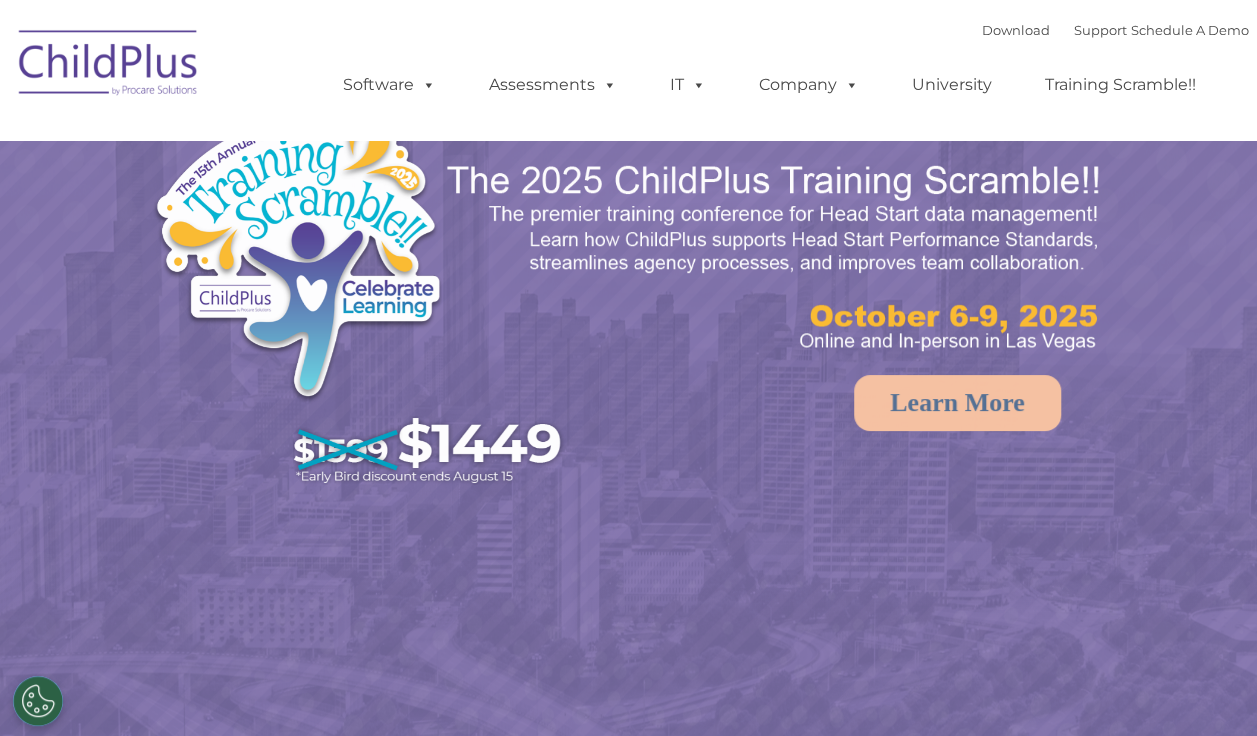scroll, scrollTop: 0, scrollLeft: 0, axis: both 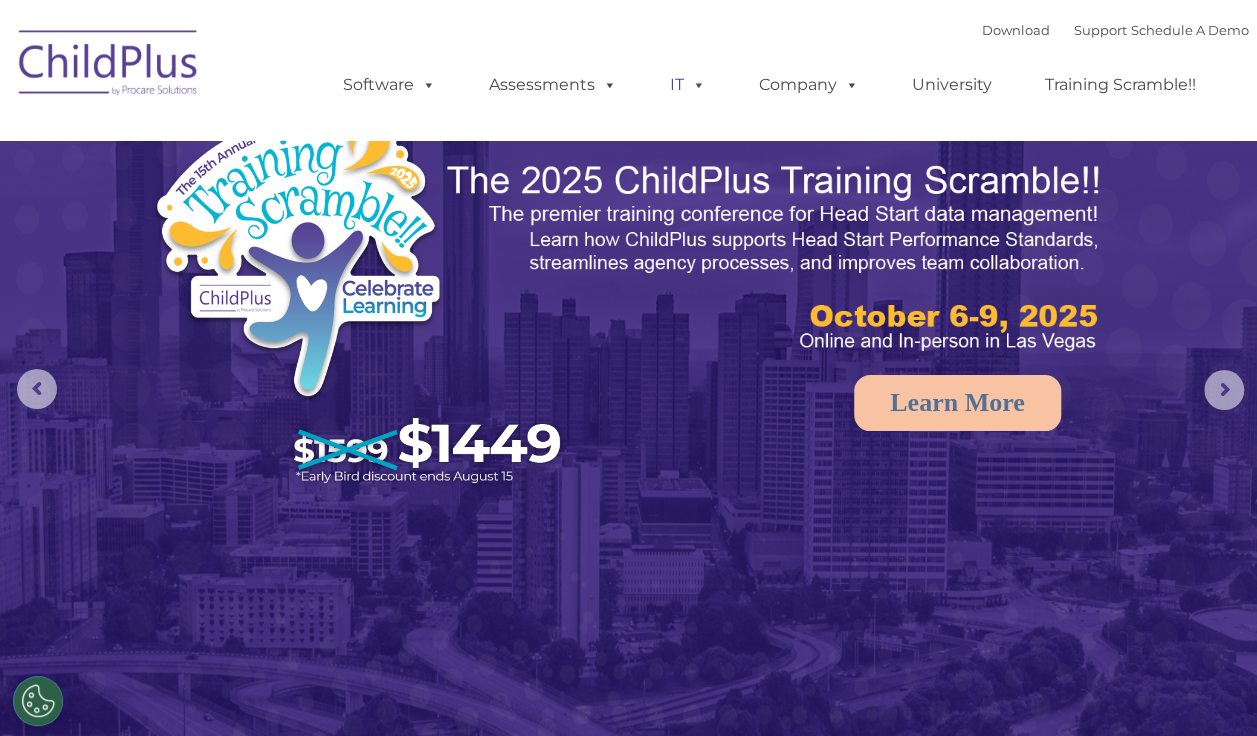 click on "IT" at bounding box center (688, 85) 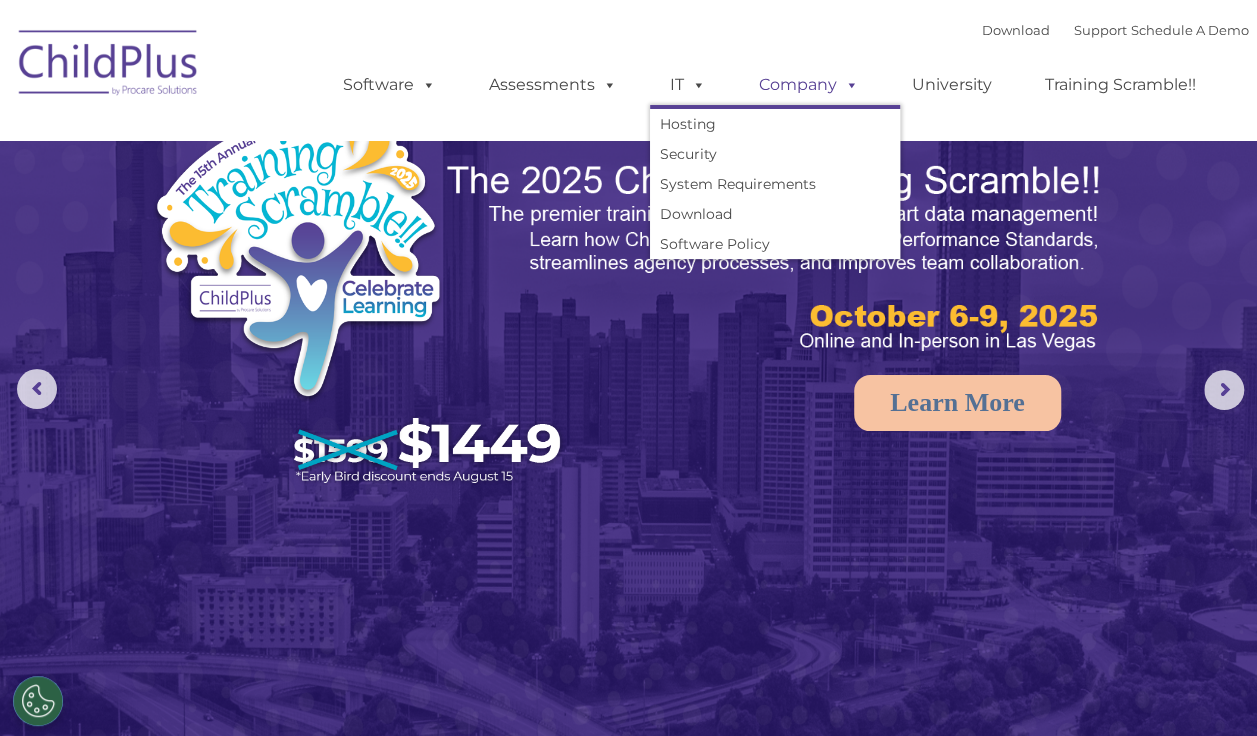 click at bounding box center (848, 84) 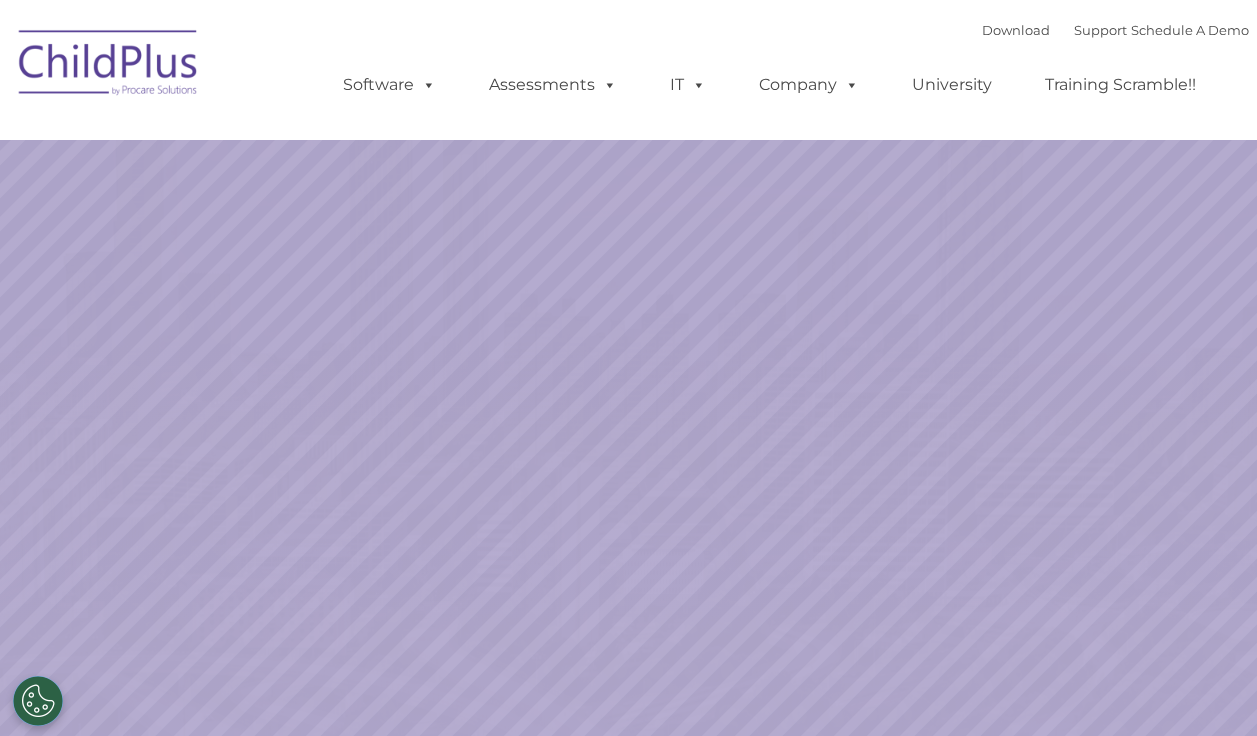 scroll, scrollTop: 0, scrollLeft: 0, axis: both 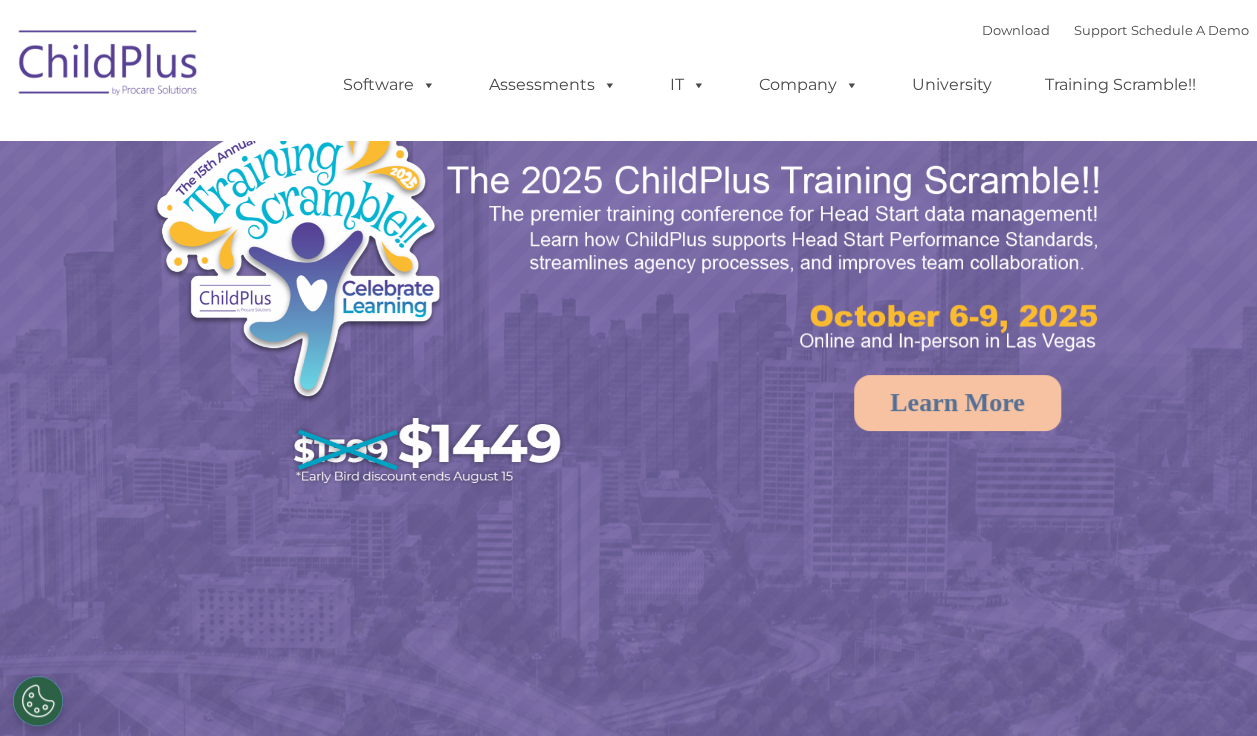 select on "MEDIUM" 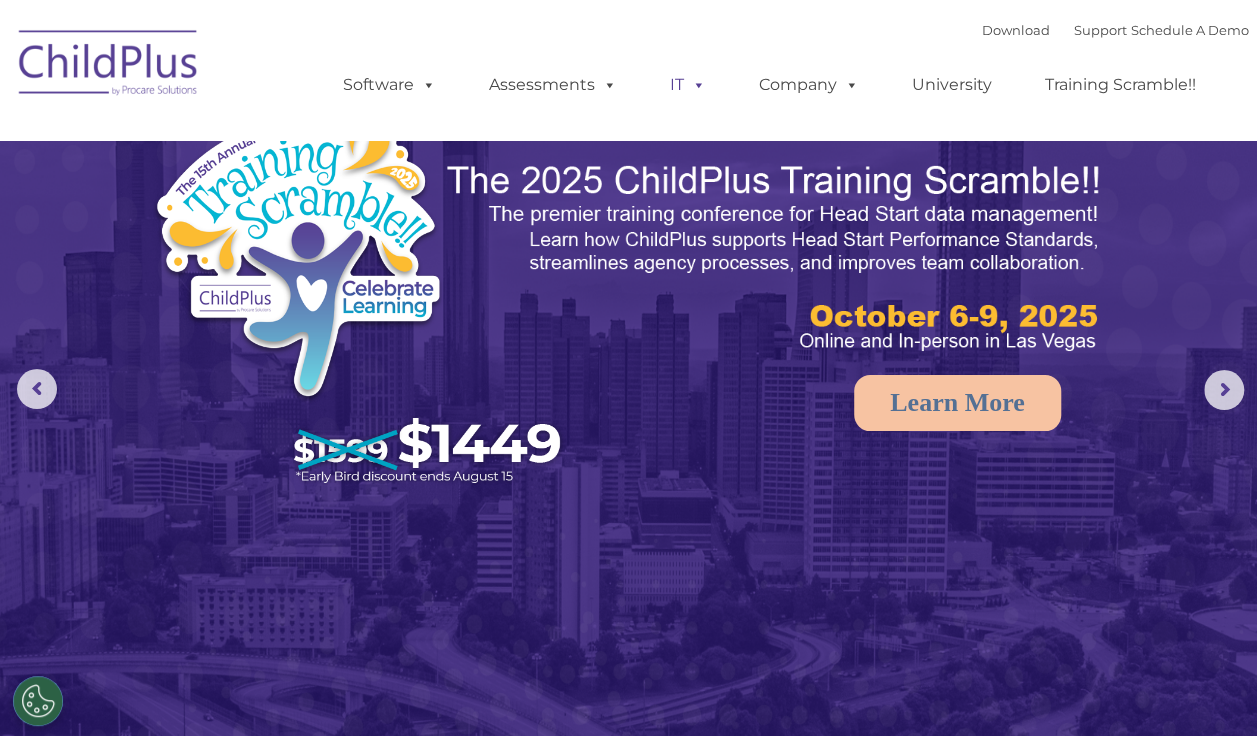 click on "IT" at bounding box center [688, 85] 